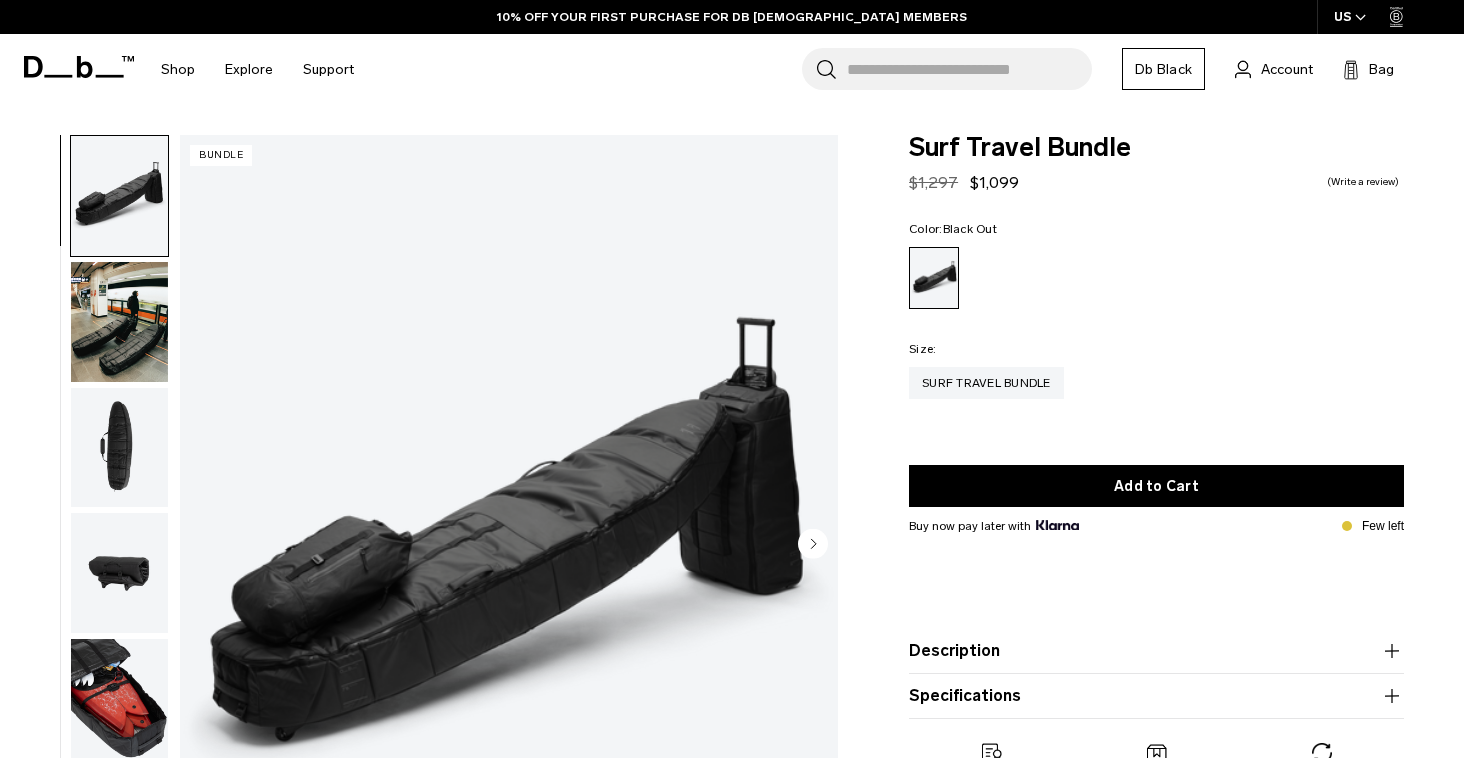 scroll, scrollTop: 0, scrollLeft: 0, axis: both 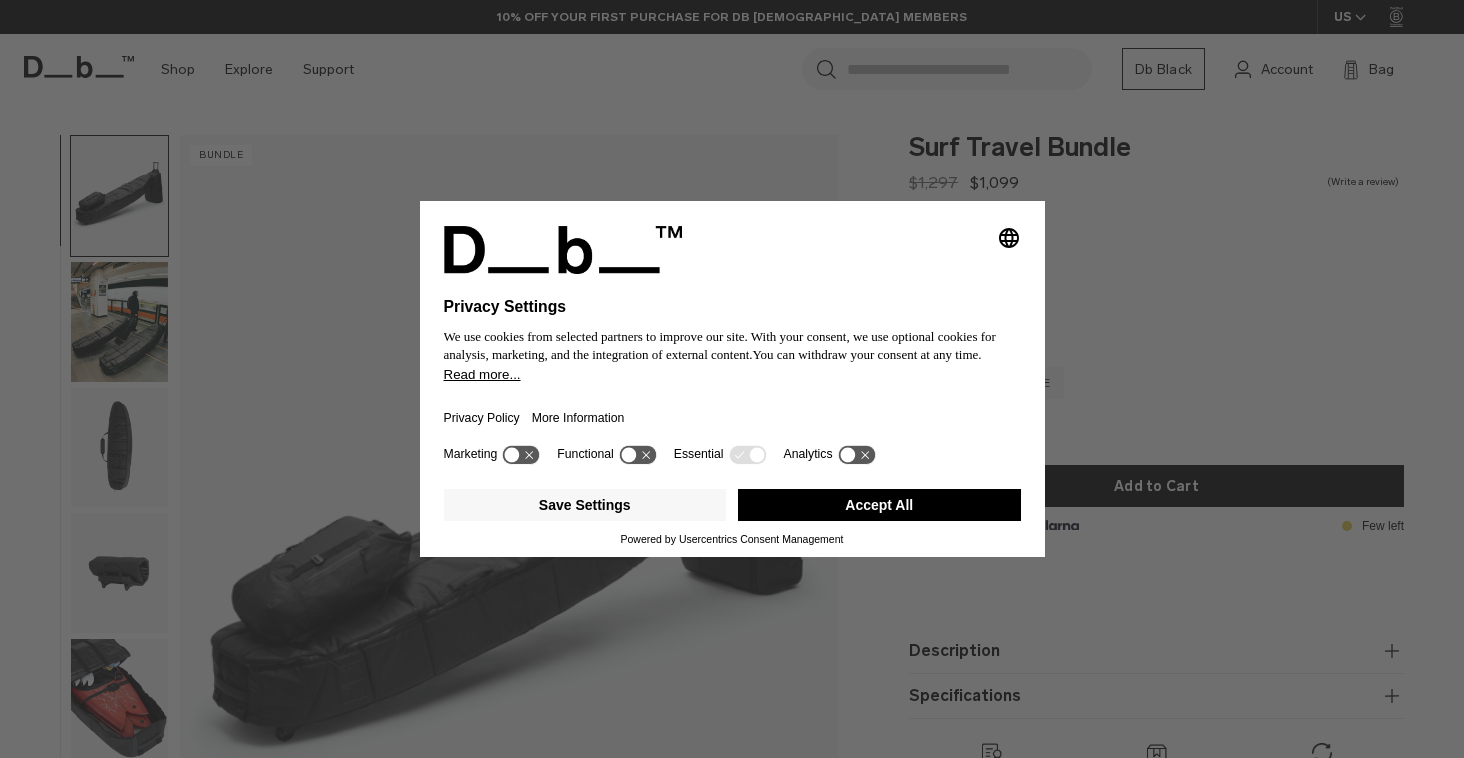 click on "Accept All" at bounding box center (879, 505) 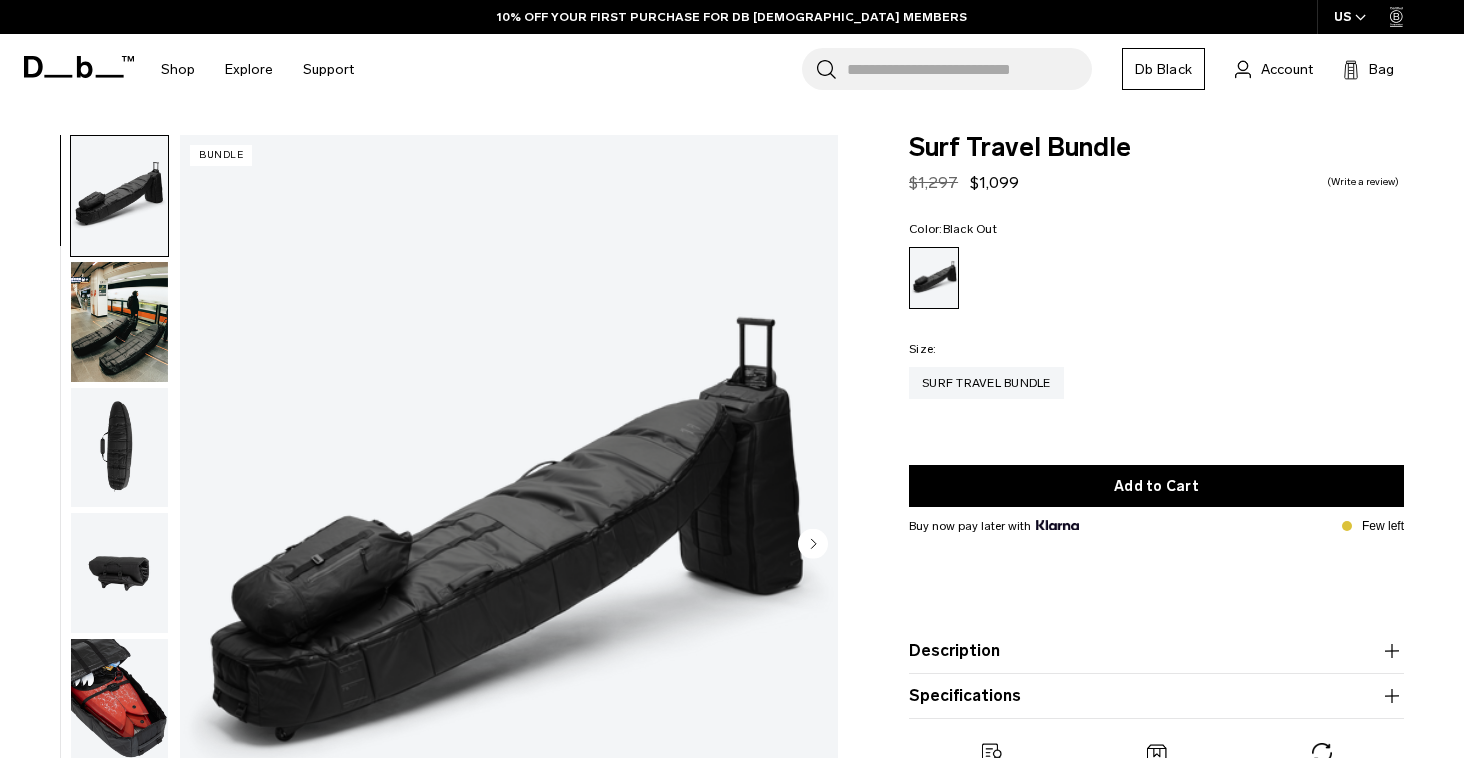 click at bounding box center [119, 322] 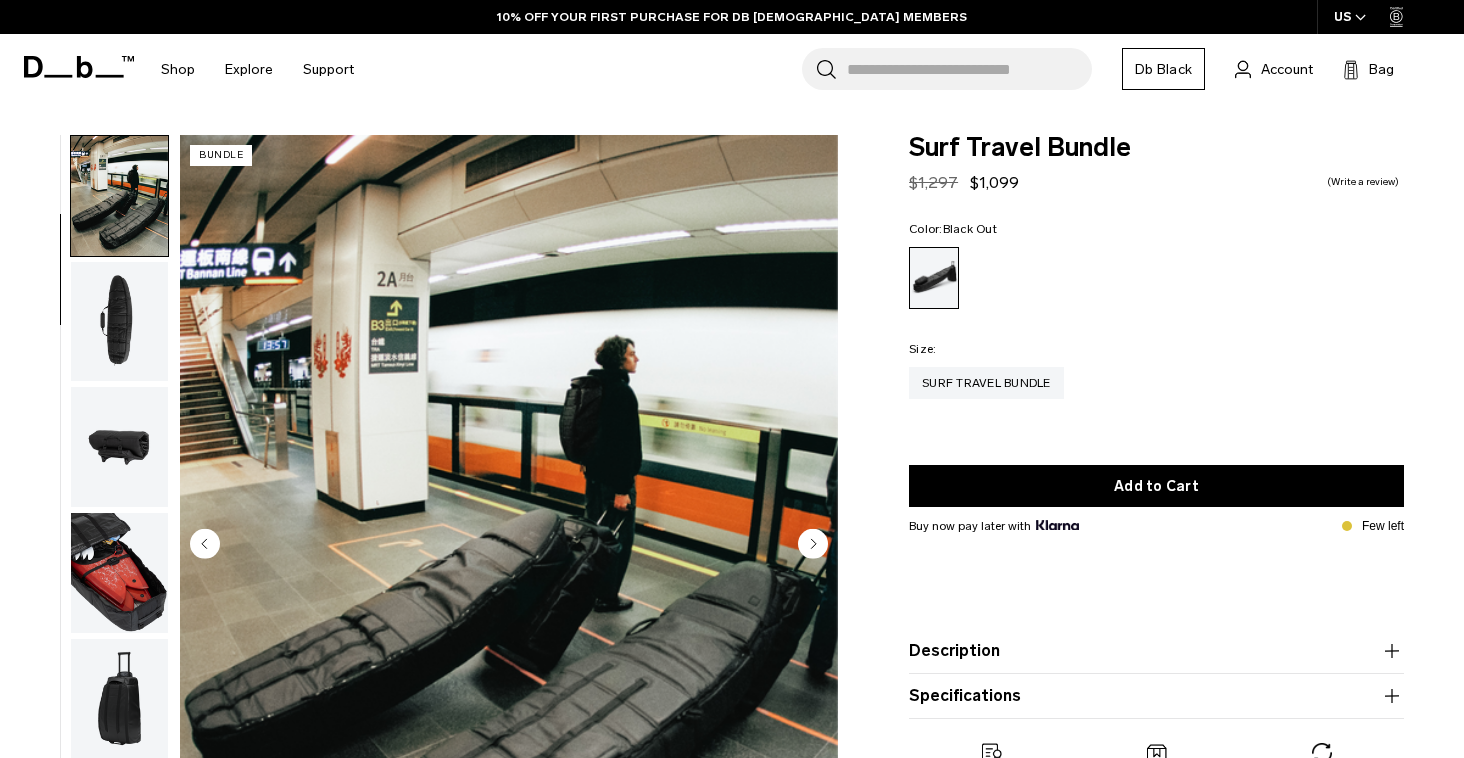 scroll, scrollTop: 127, scrollLeft: 0, axis: vertical 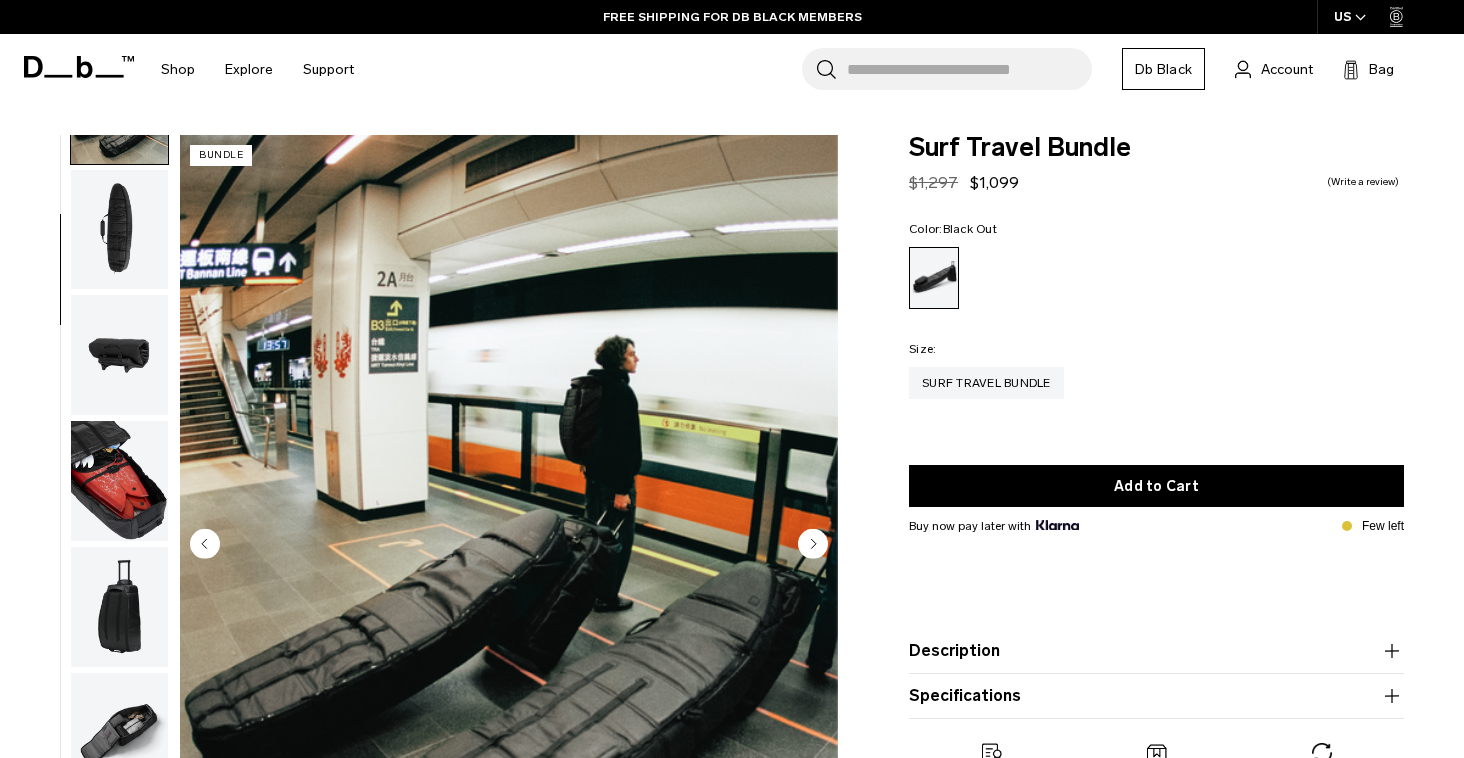 click at bounding box center (119, 355) 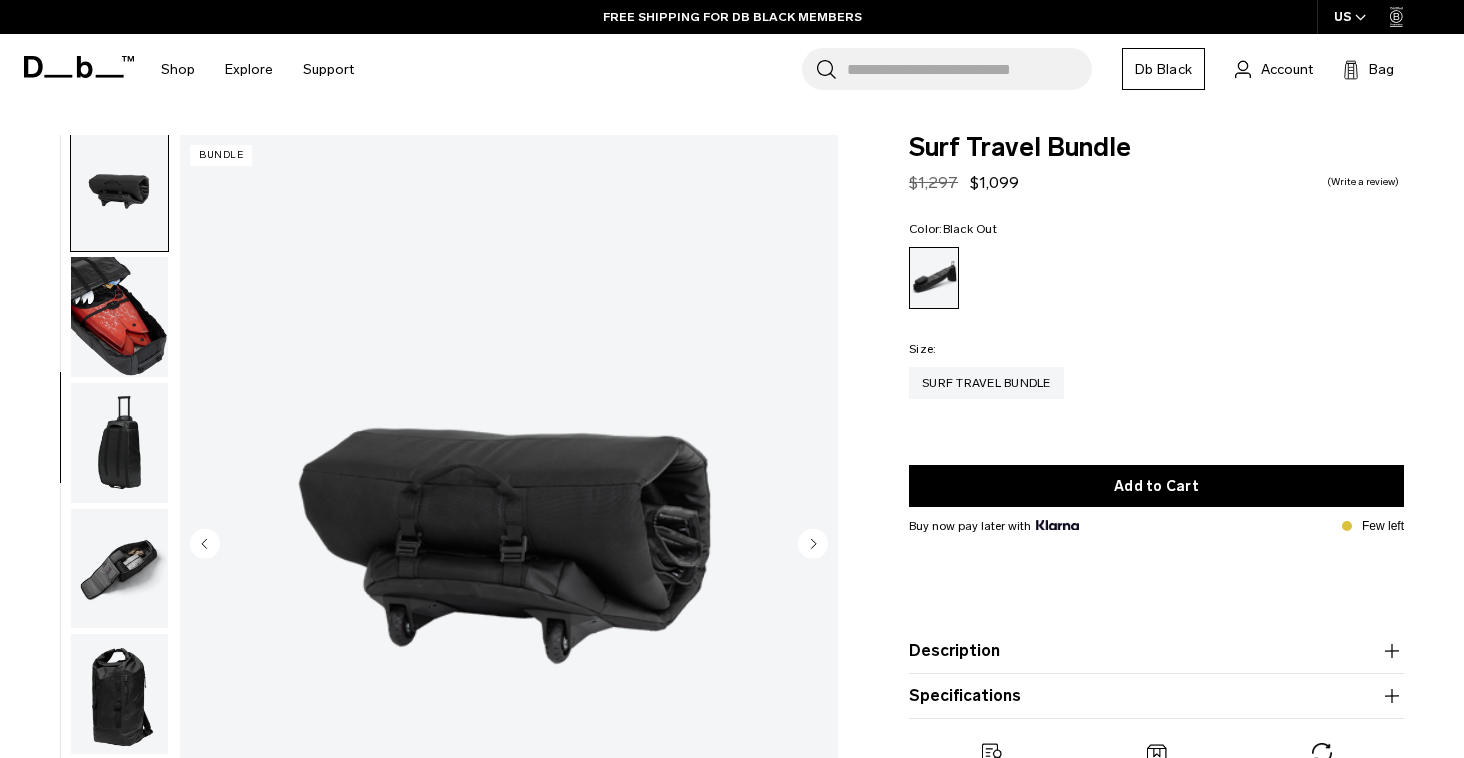 click at bounding box center [119, 317] 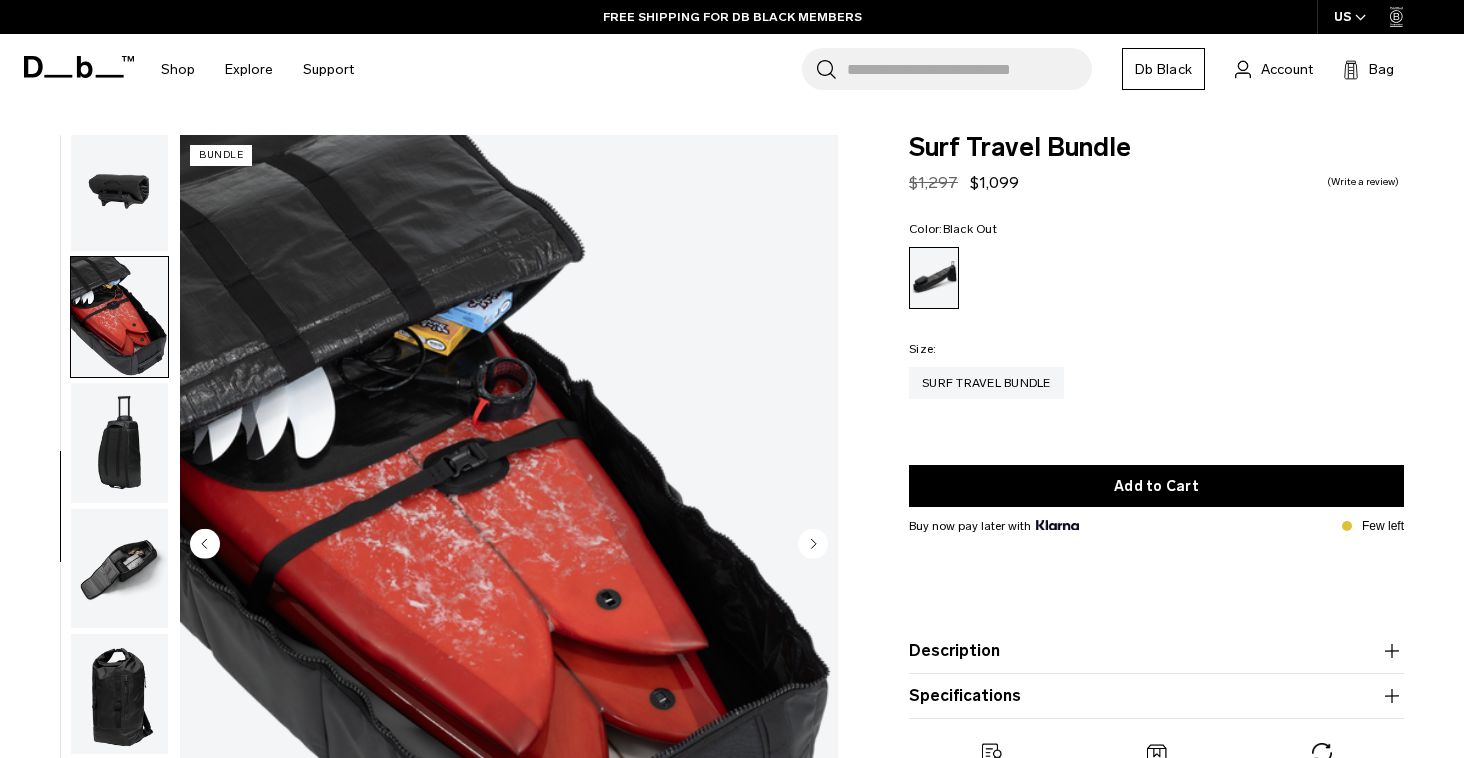 scroll, scrollTop: 447, scrollLeft: 0, axis: vertical 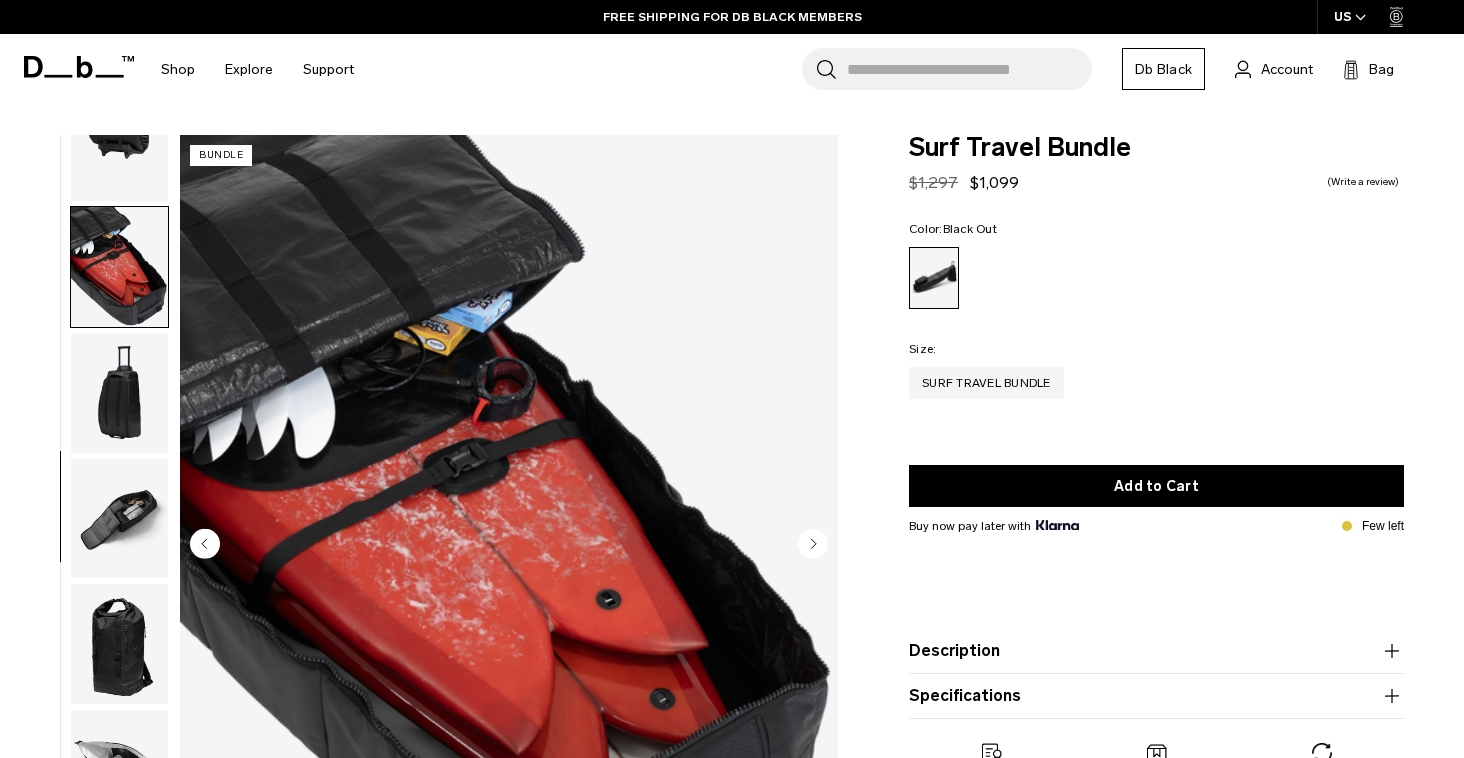 click at bounding box center (119, 393) 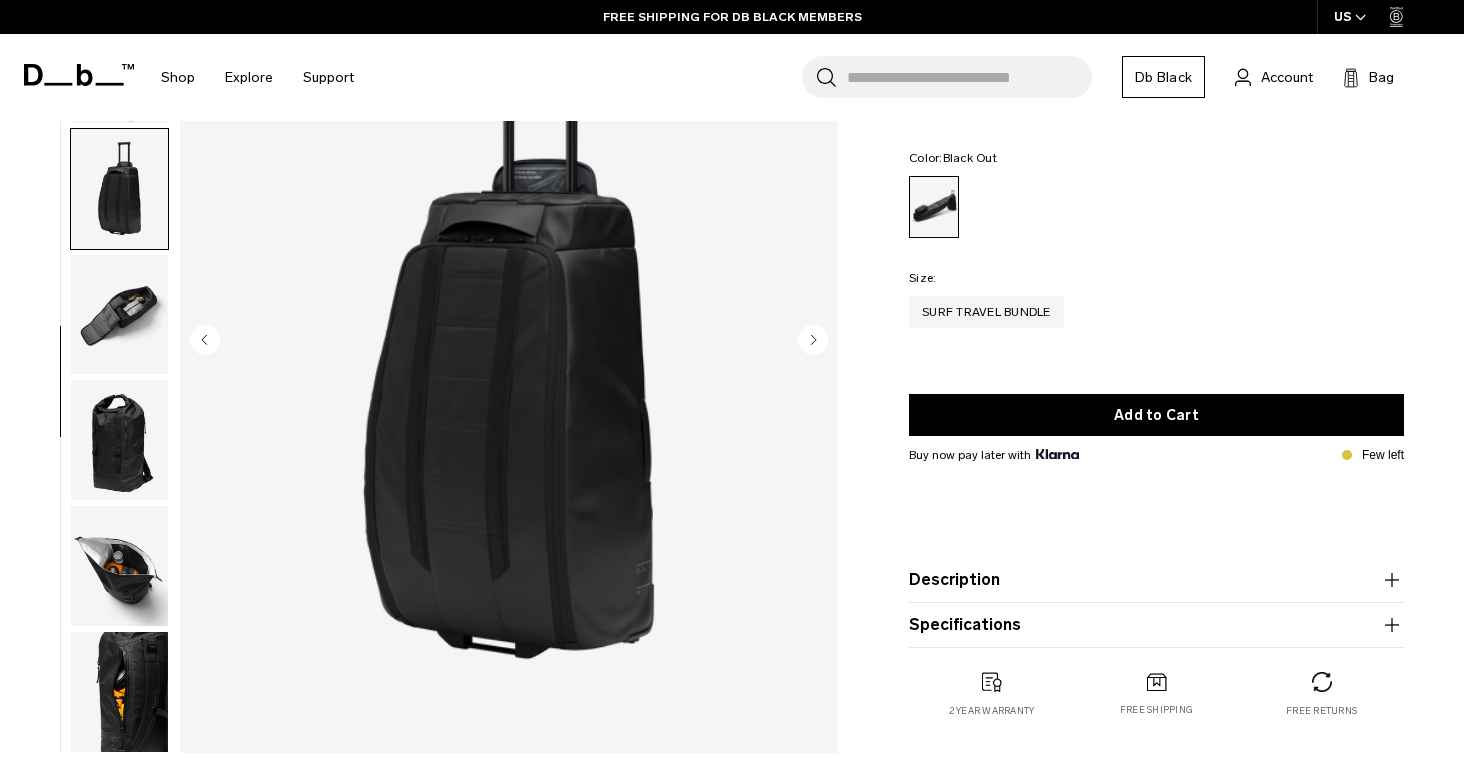 scroll, scrollTop: 205, scrollLeft: 0, axis: vertical 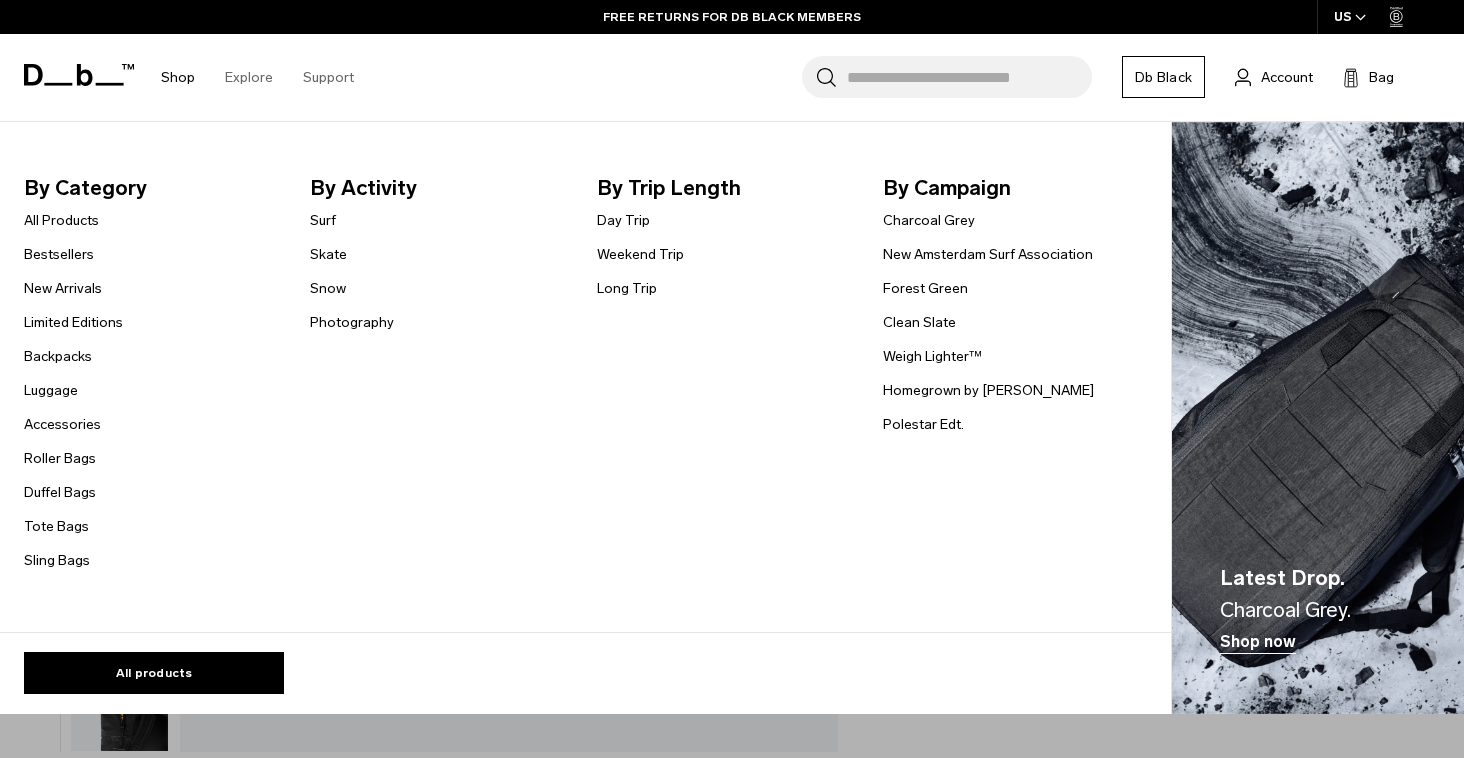 click at bounding box center [1318, 418] 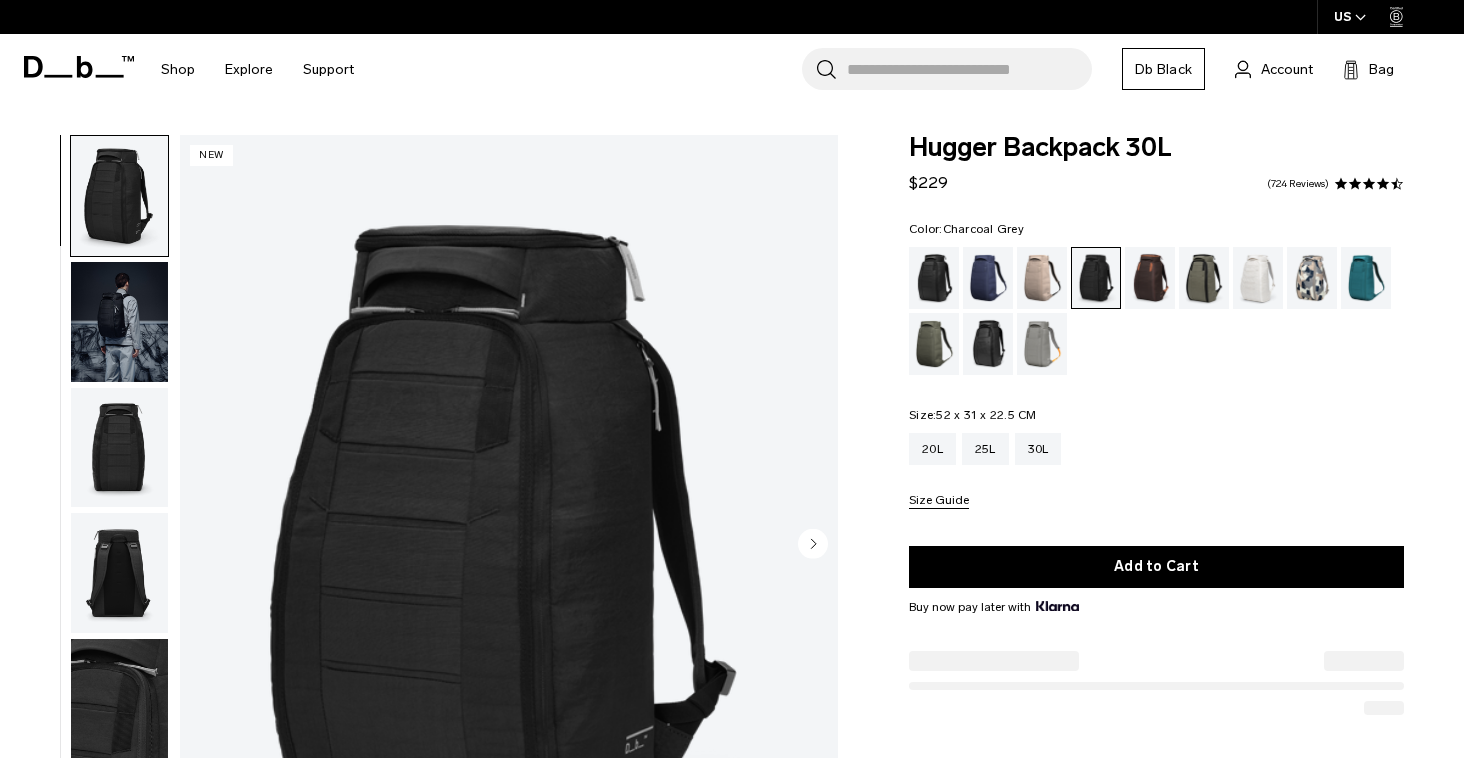 scroll, scrollTop: 0, scrollLeft: 0, axis: both 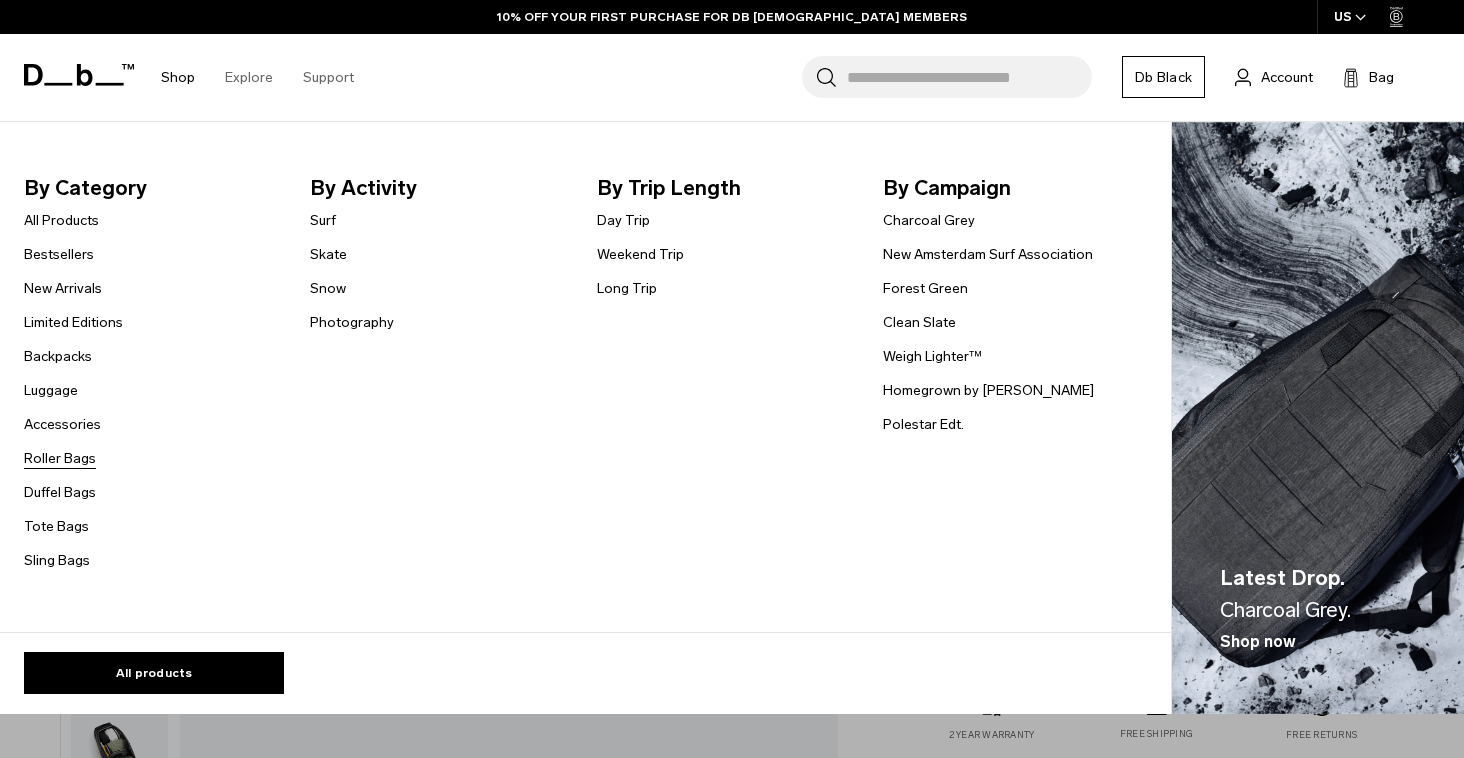 click on "Roller Bags" at bounding box center [60, 458] 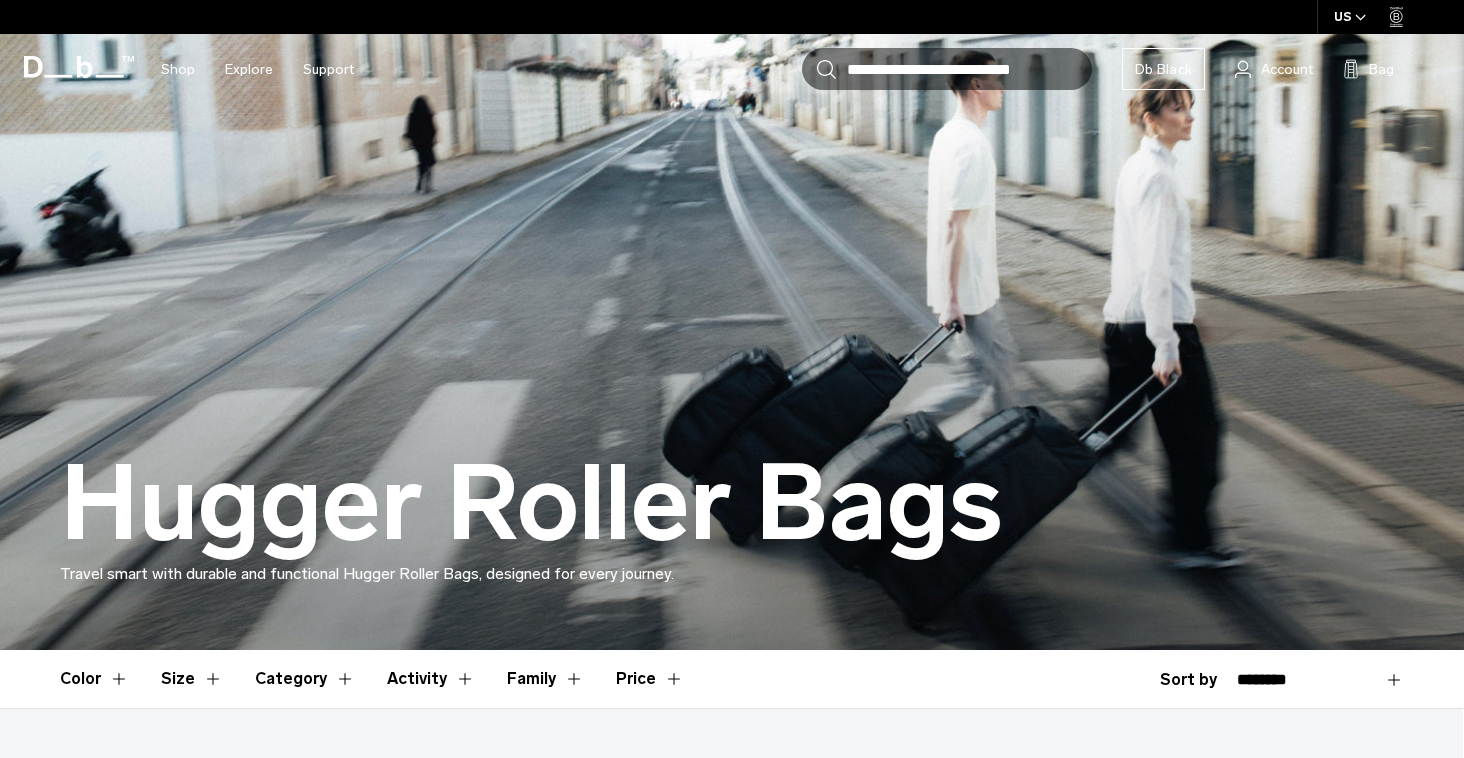 scroll, scrollTop: 0, scrollLeft: 0, axis: both 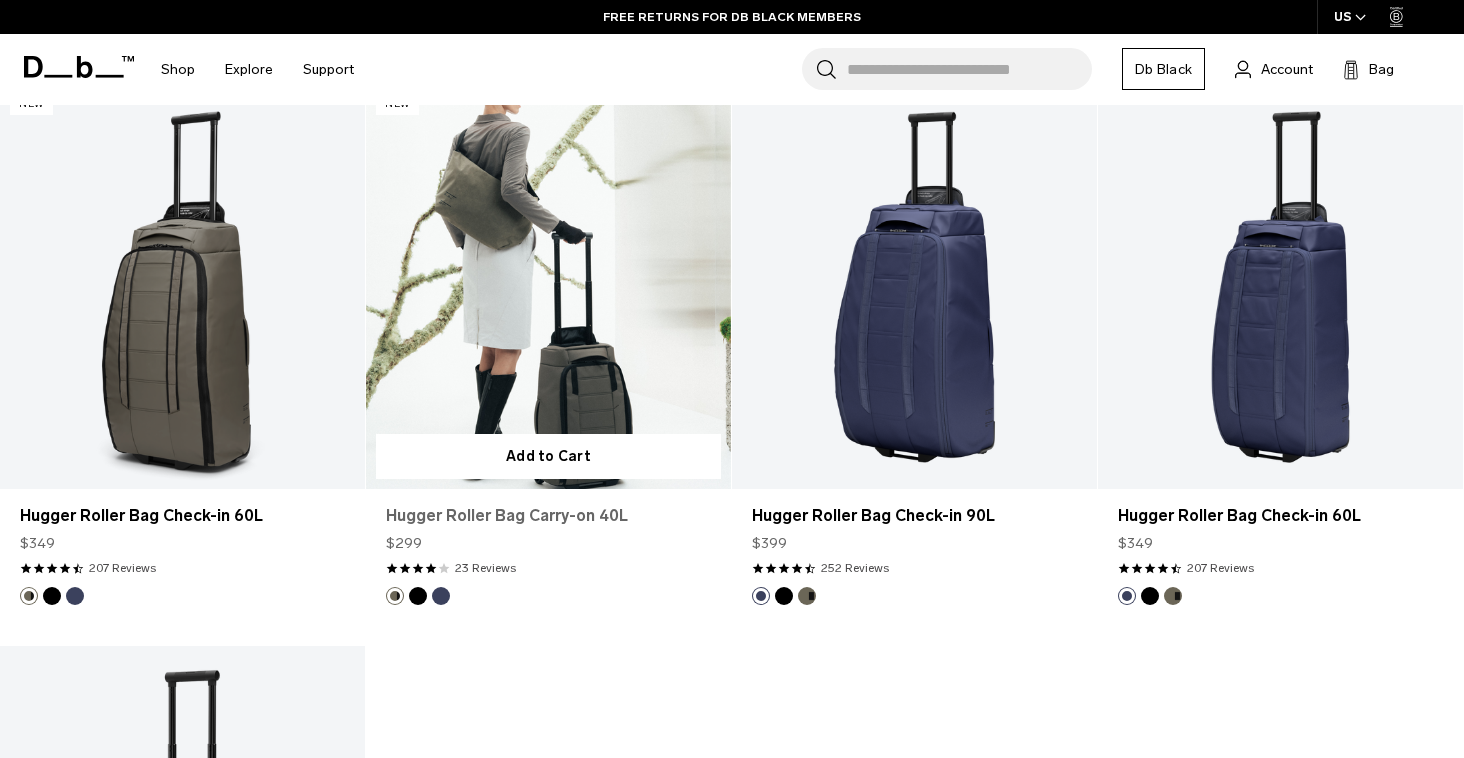 click on "Hugger Roller Bag Carry-on 40L" at bounding box center [548, 516] 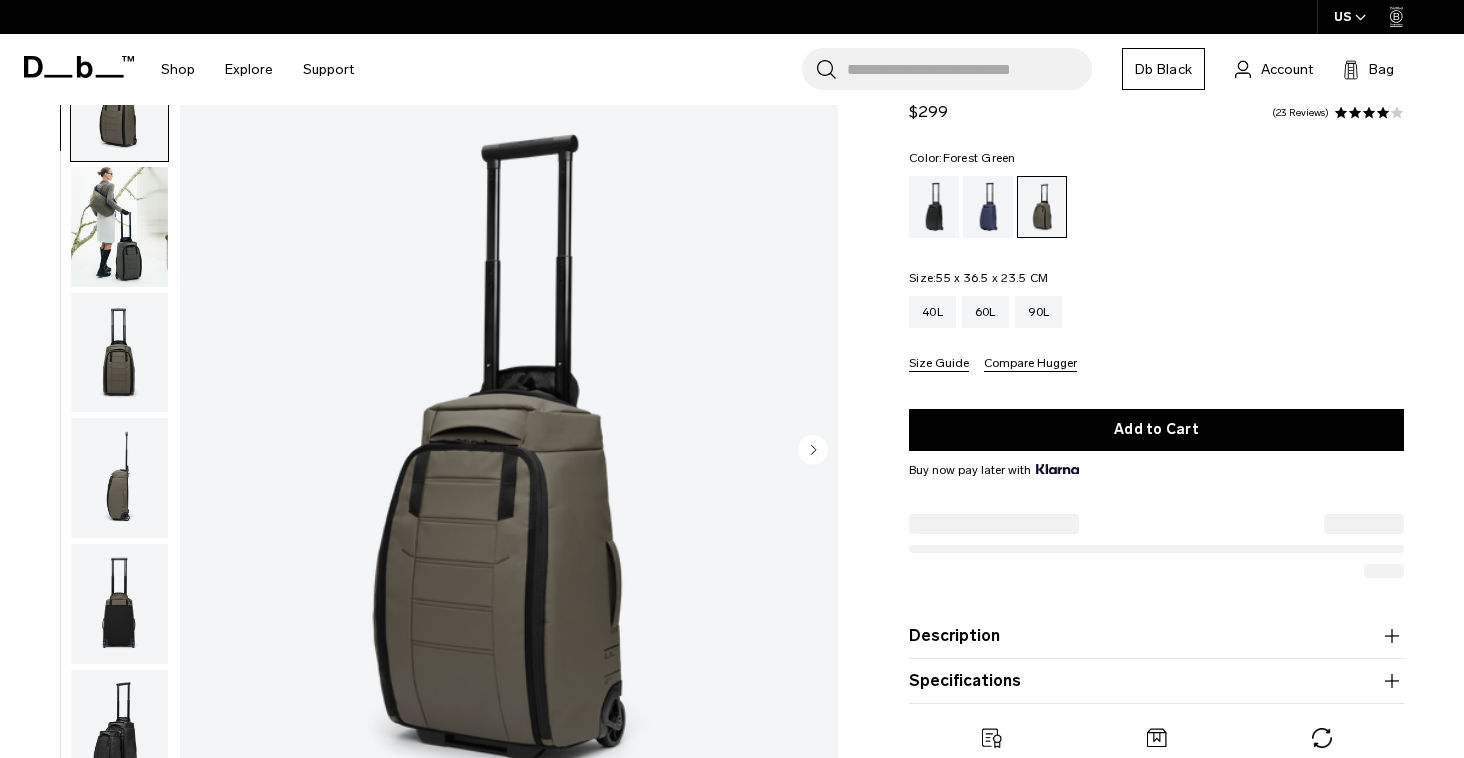 scroll, scrollTop: 95, scrollLeft: 0, axis: vertical 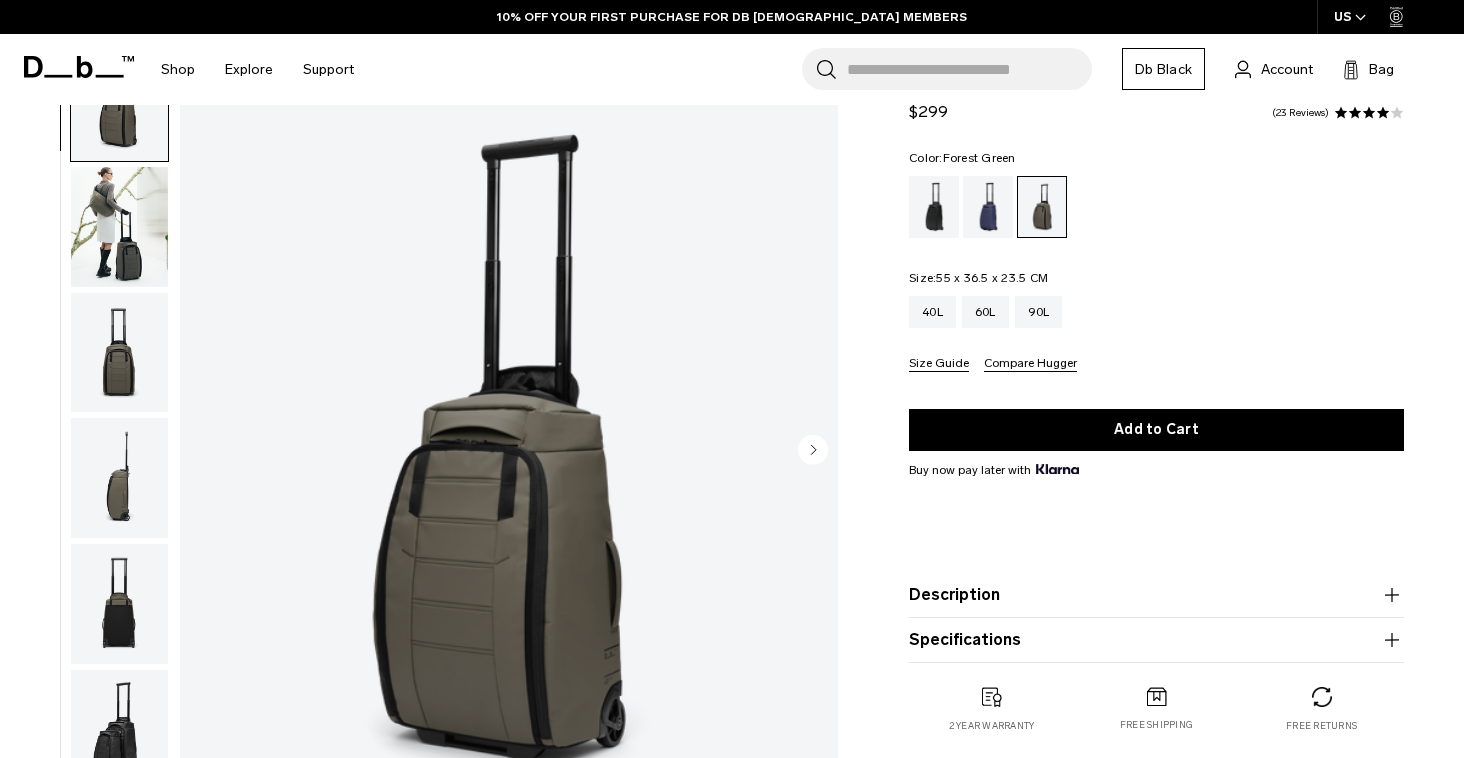 click 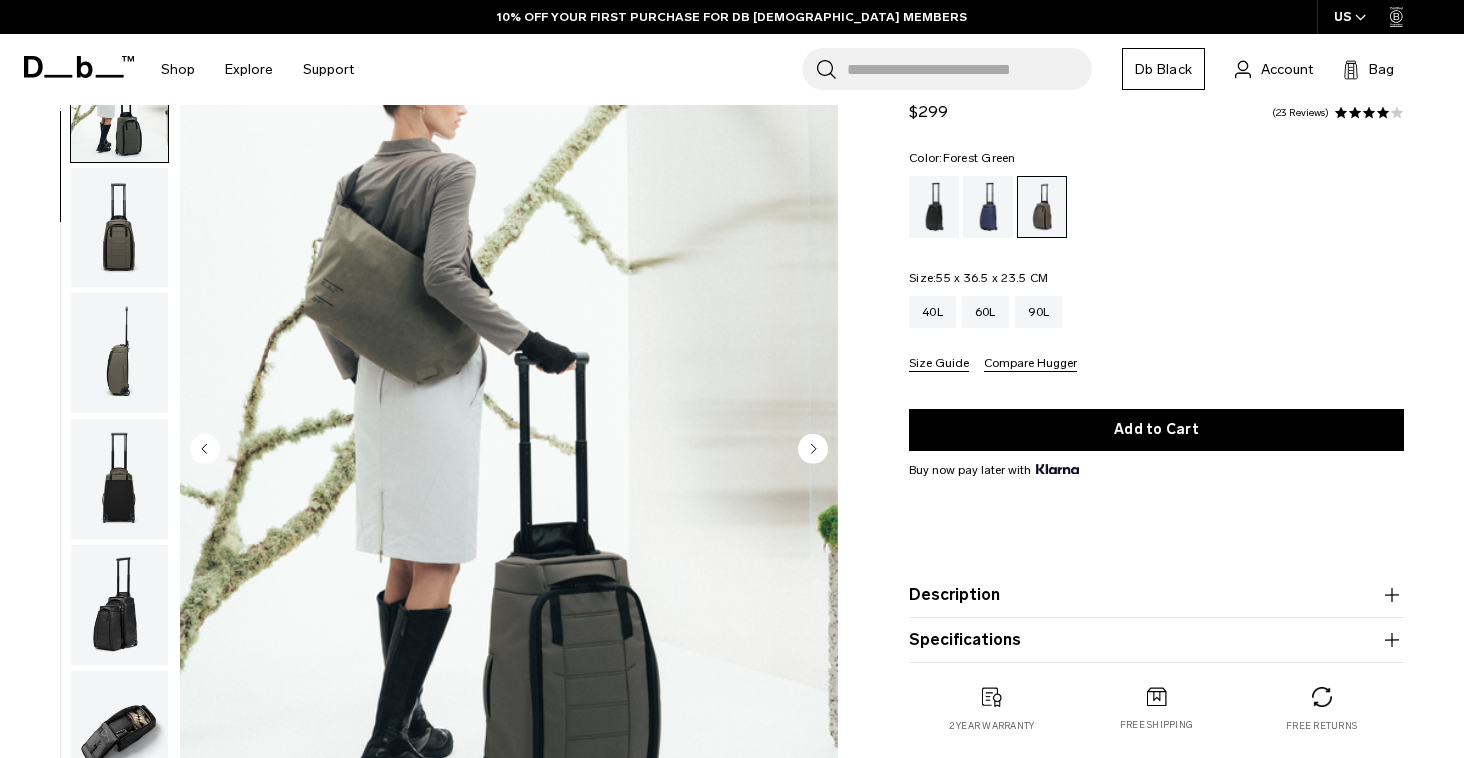 scroll, scrollTop: 127, scrollLeft: 0, axis: vertical 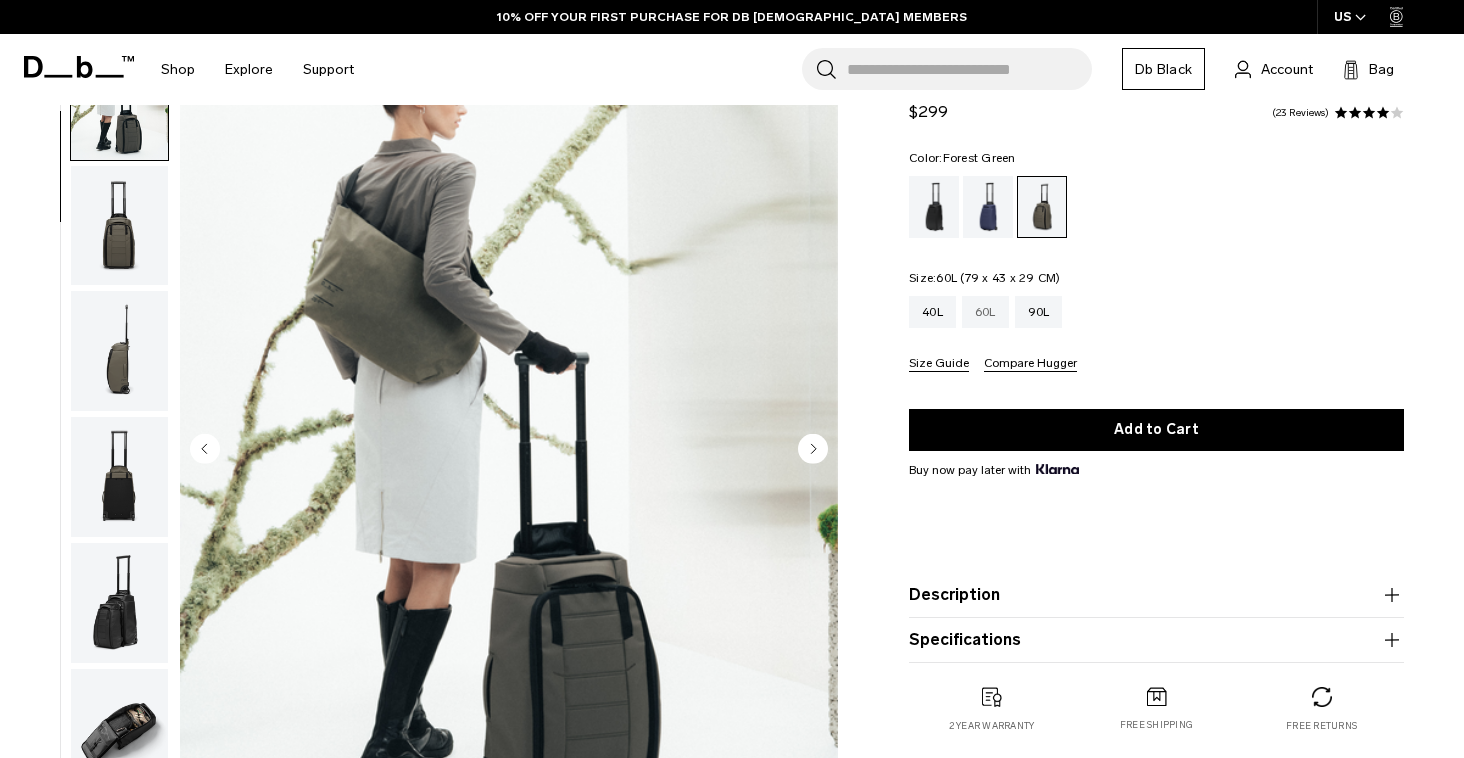 click on "60L" at bounding box center (985, 312) 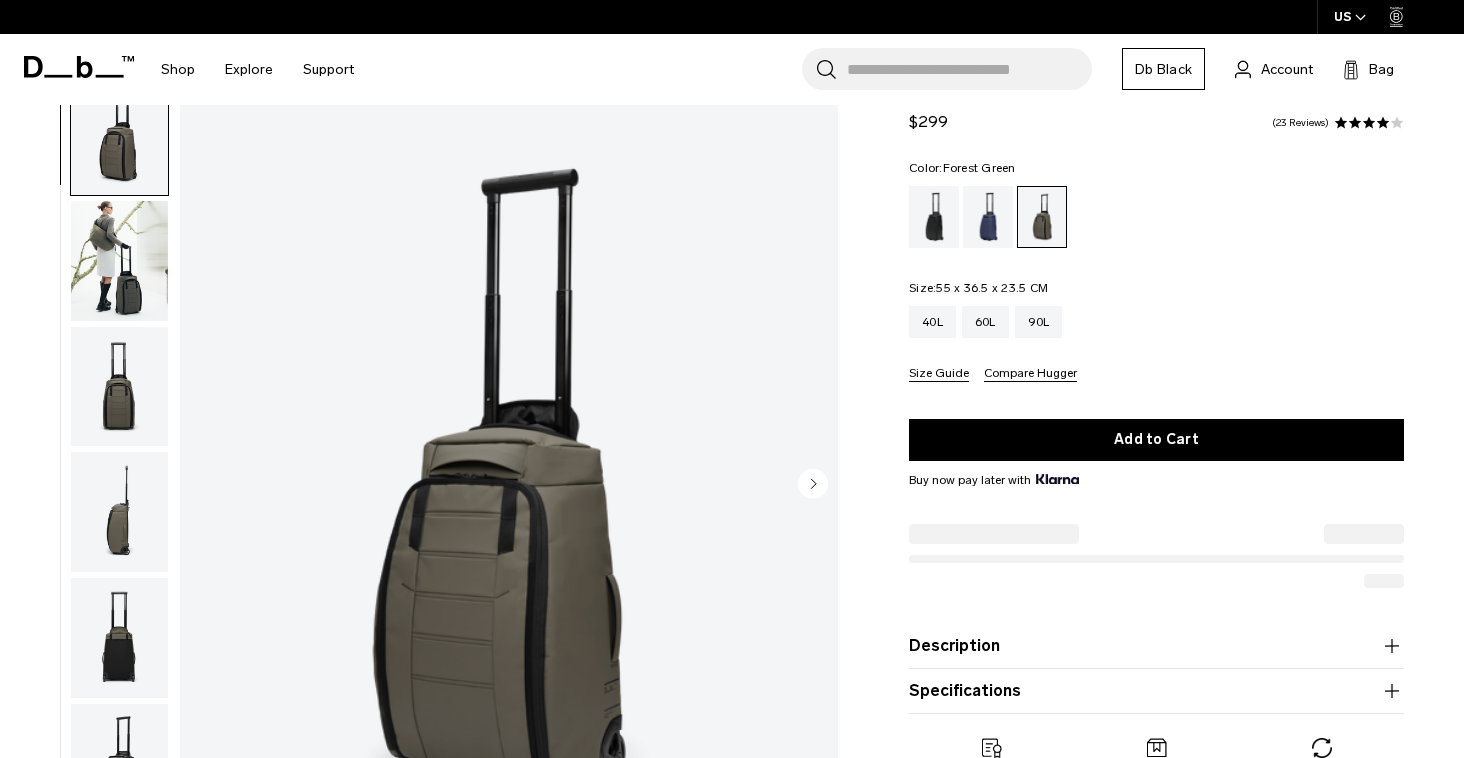 scroll, scrollTop: 0, scrollLeft: 0, axis: both 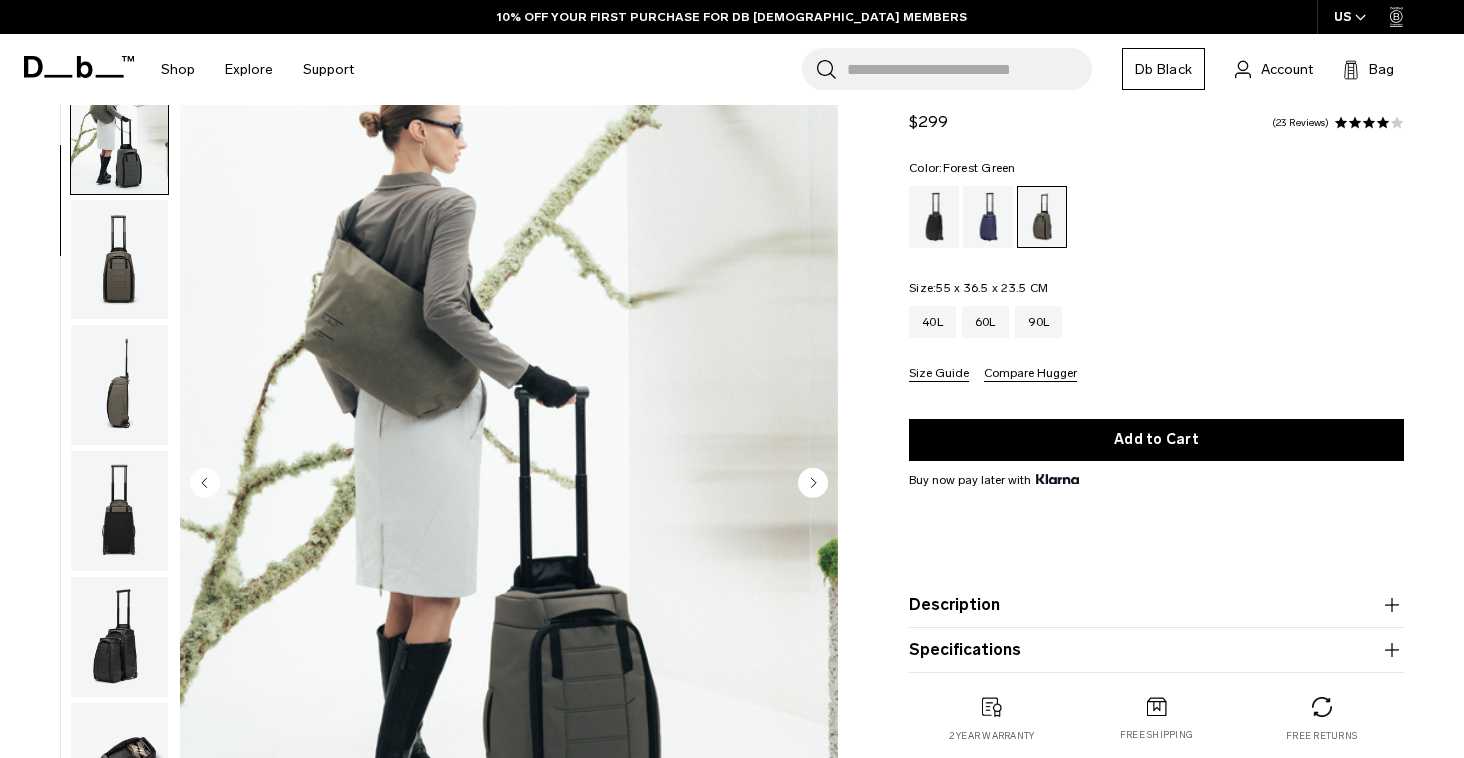click at bounding box center (119, 260) 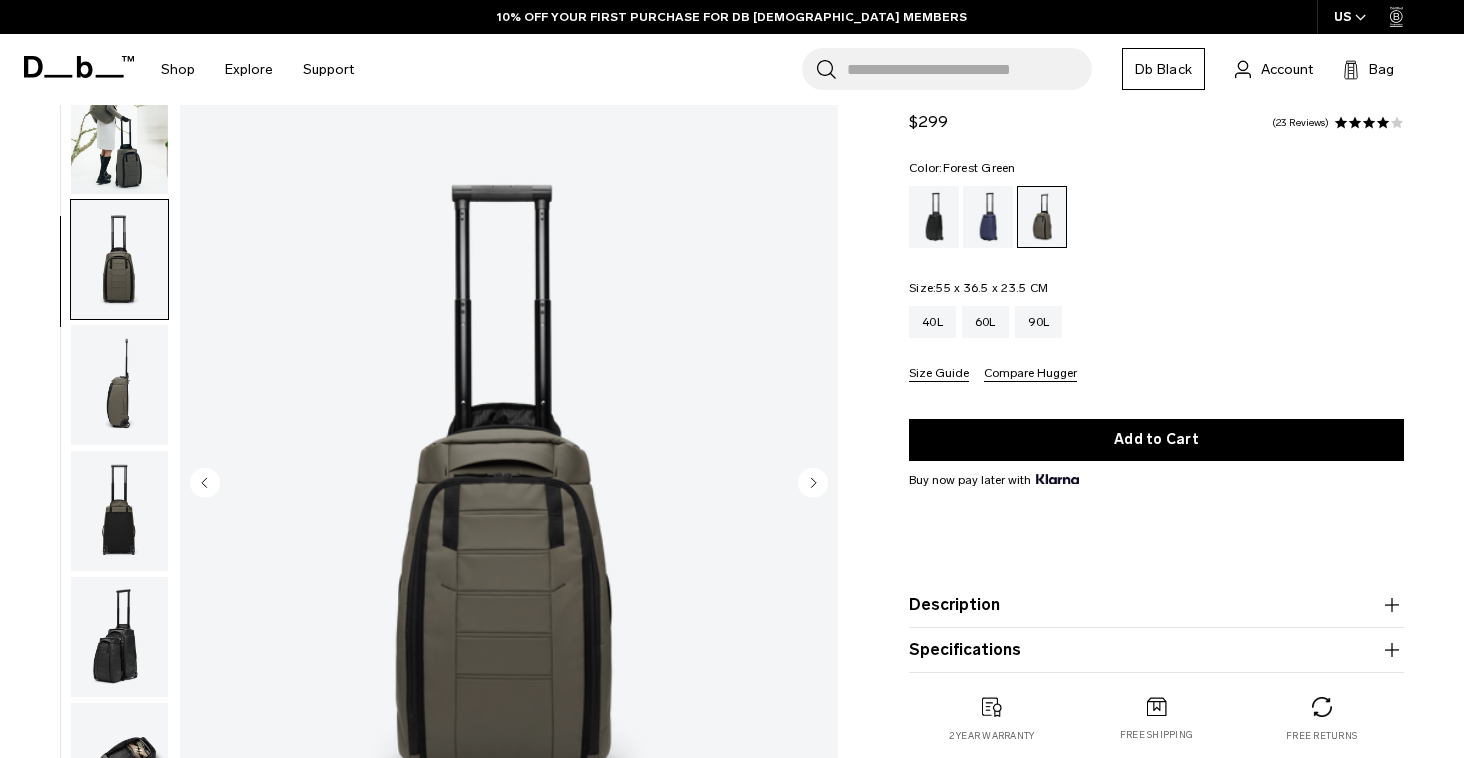 scroll, scrollTop: 255, scrollLeft: 0, axis: vertical 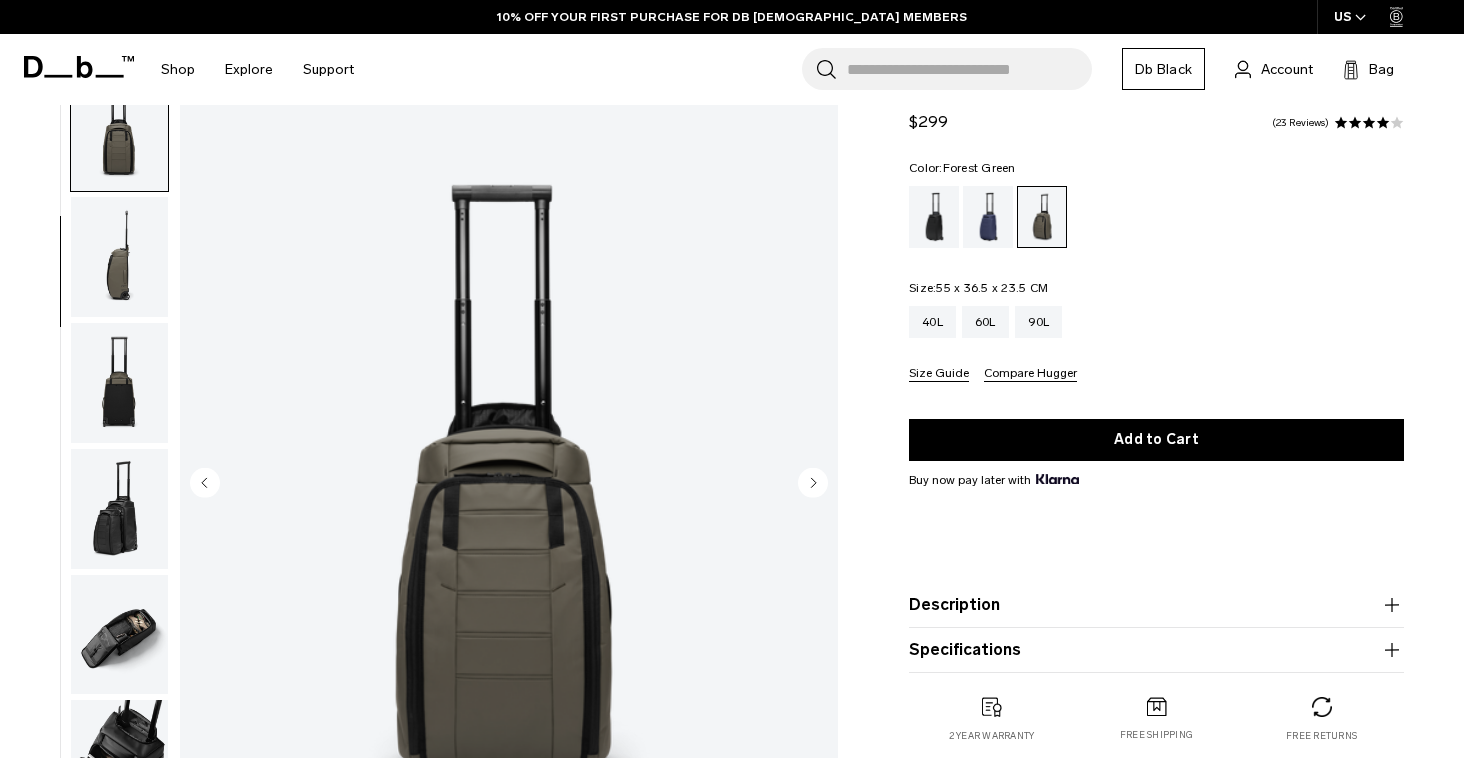 click at bounding box center (119, 485) 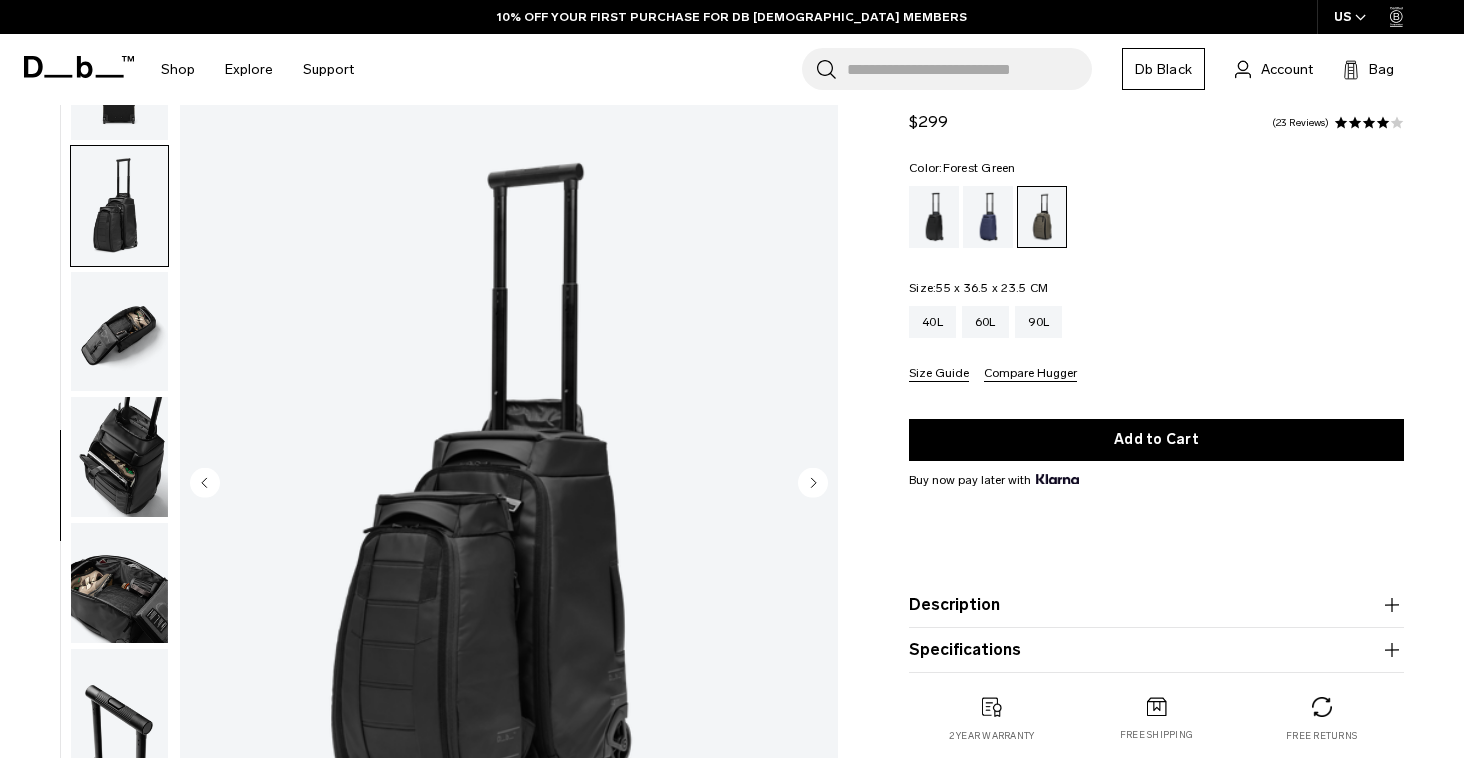 scroll, scrollTop: 574, scrollLeft: 0, axis: vertical 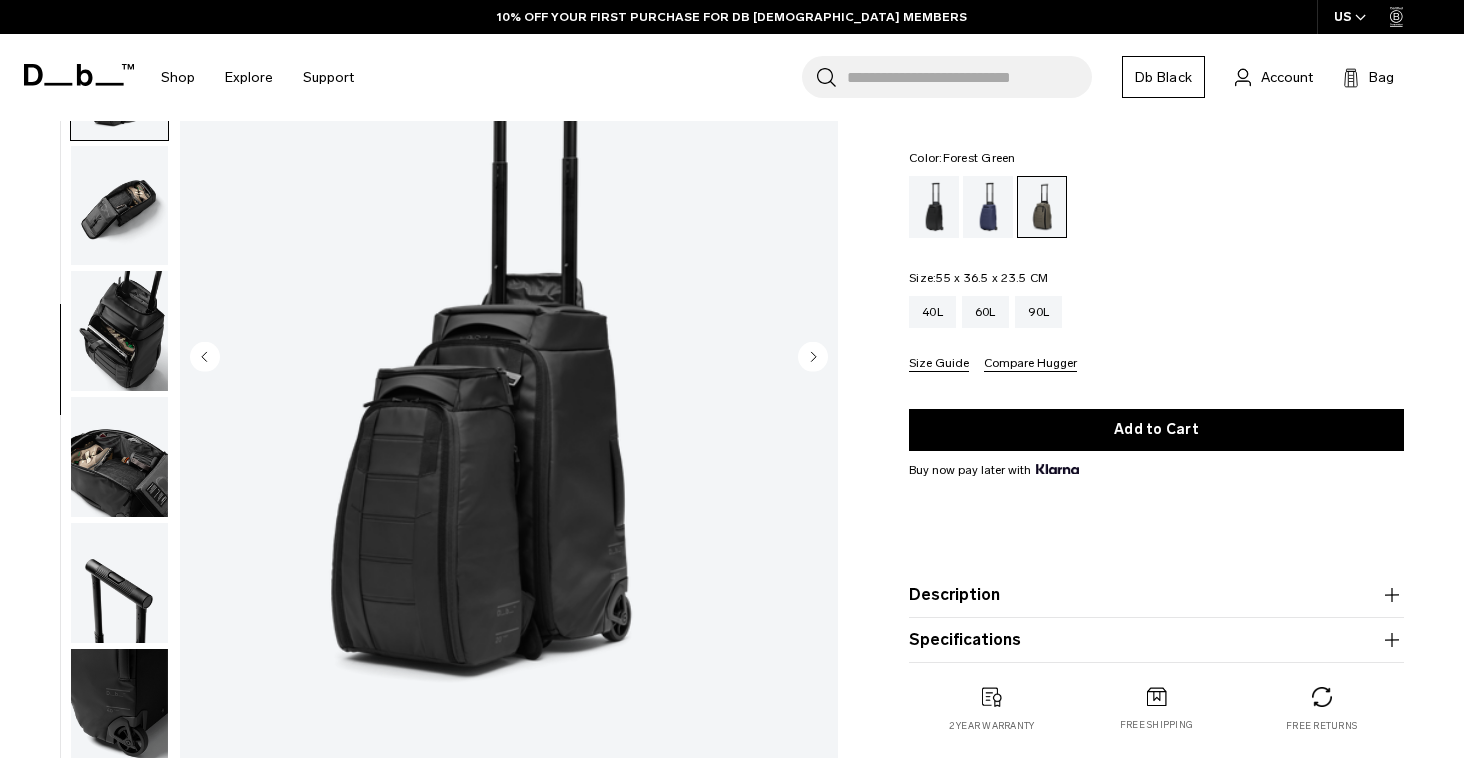 click at bounding box center (119, 457) 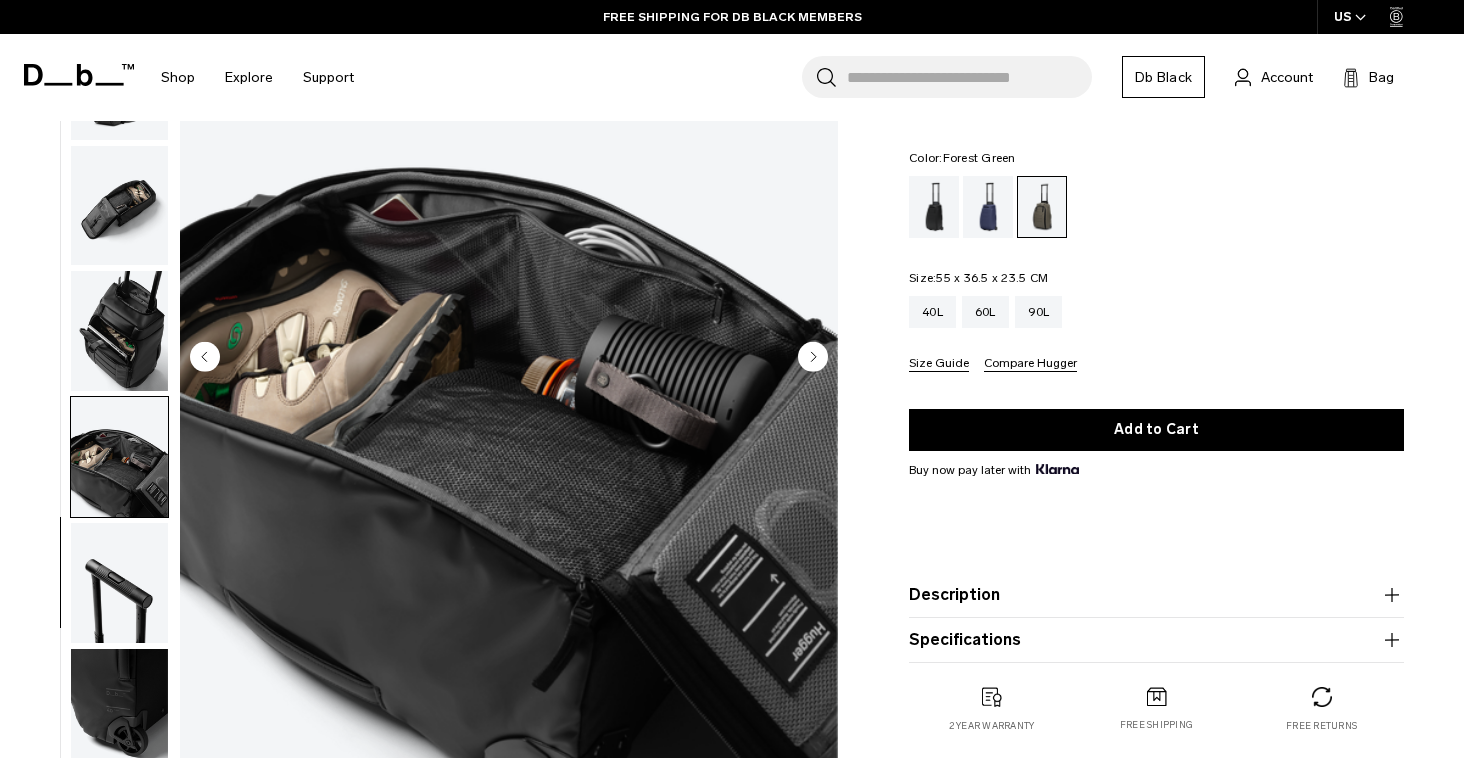 click 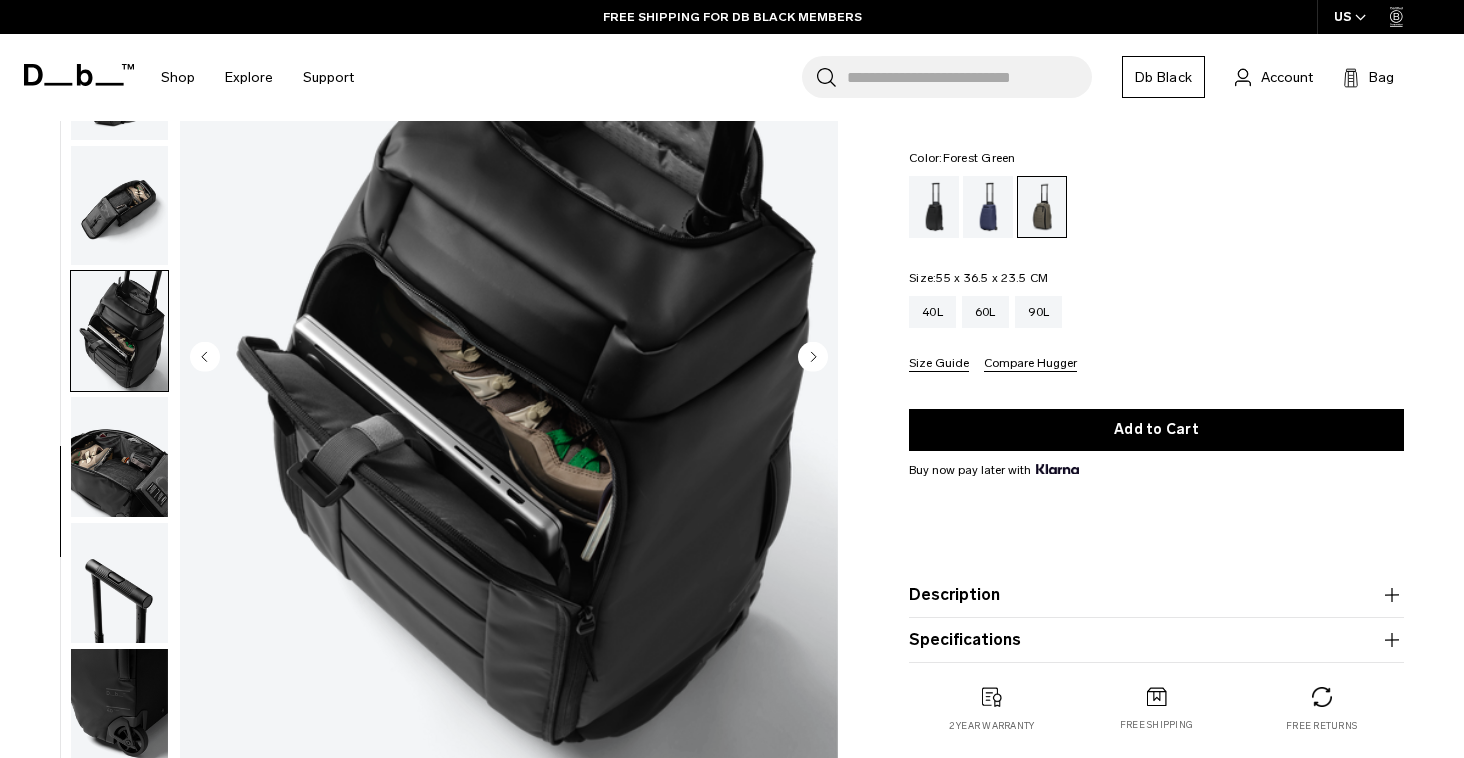 click 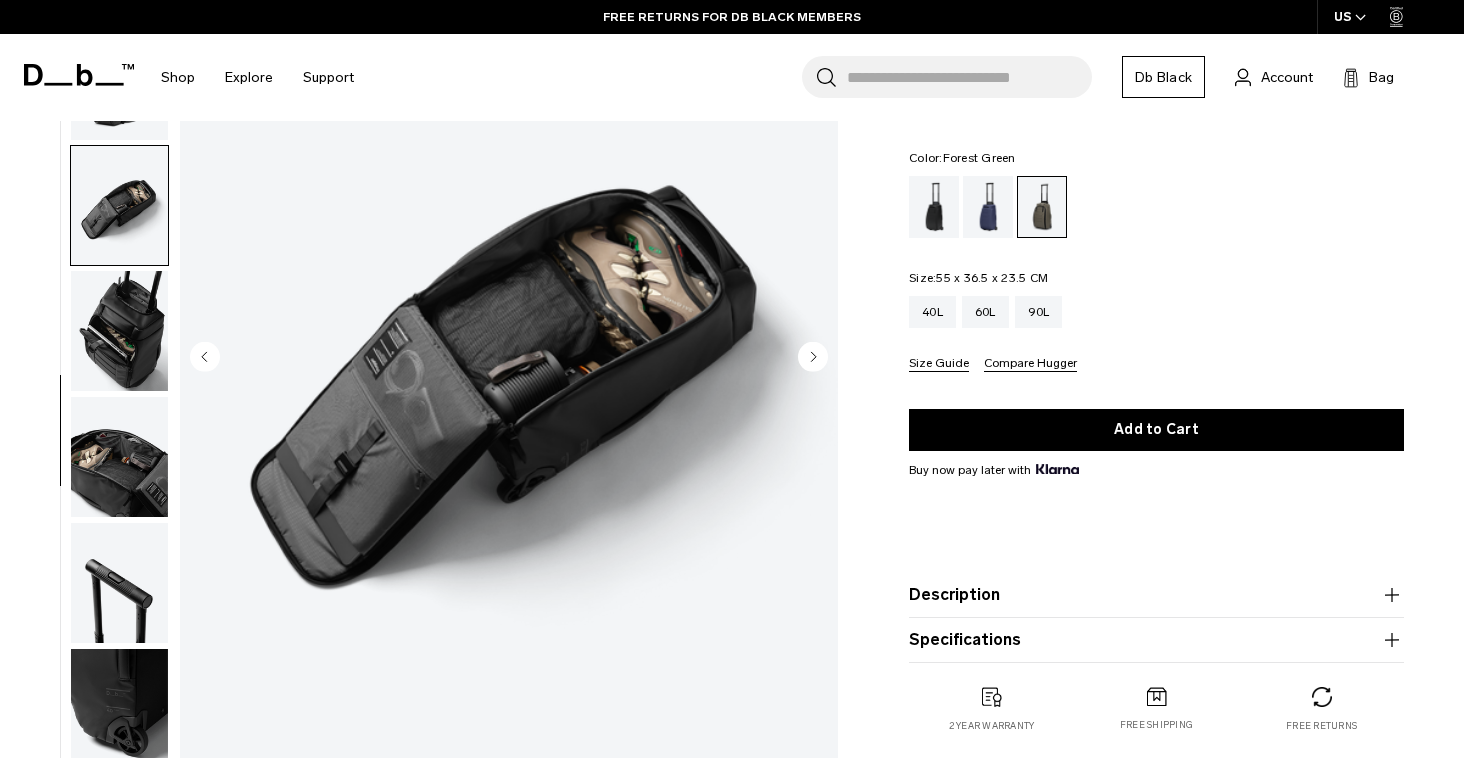 click 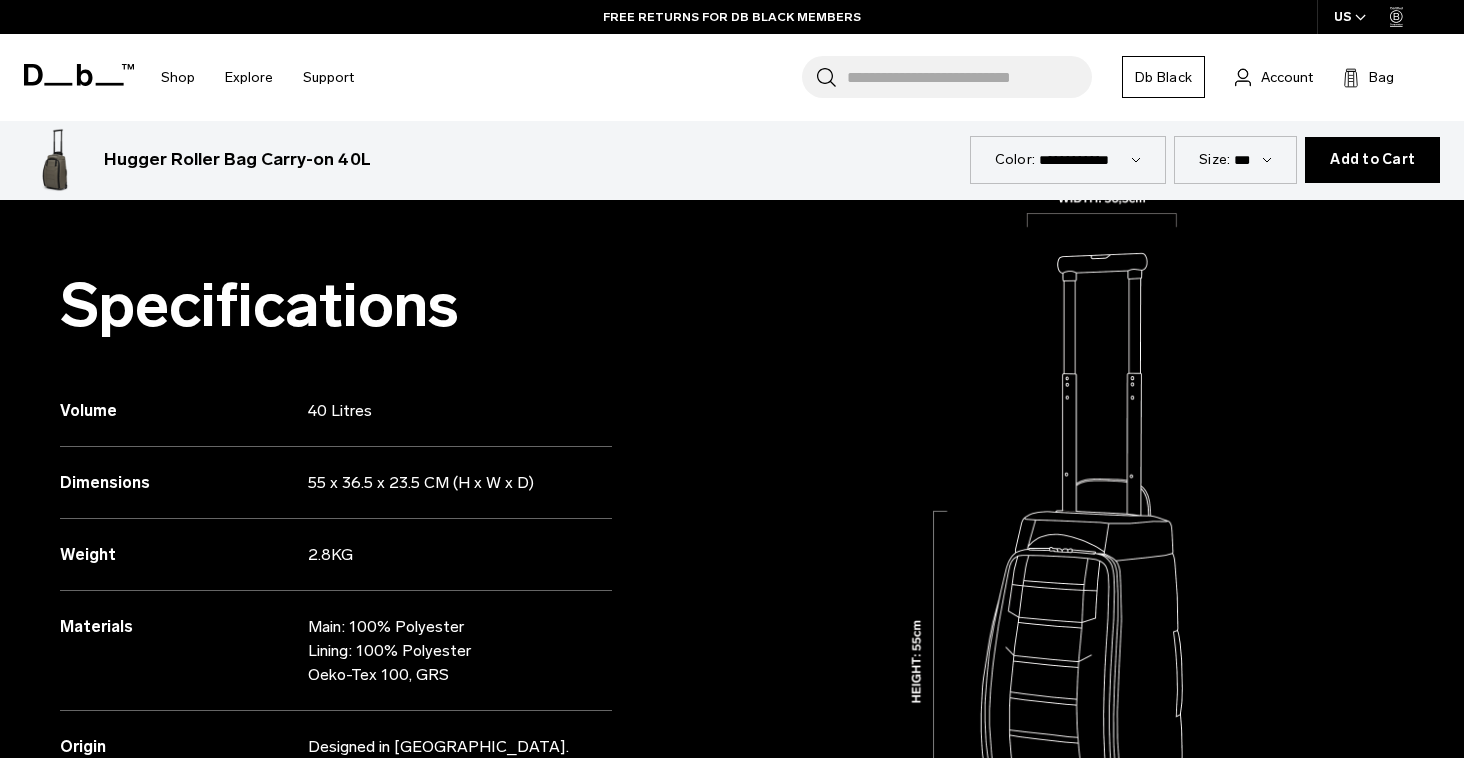 scroll, scrollTop: 1525, scrollLeft: 0, axis: vertical 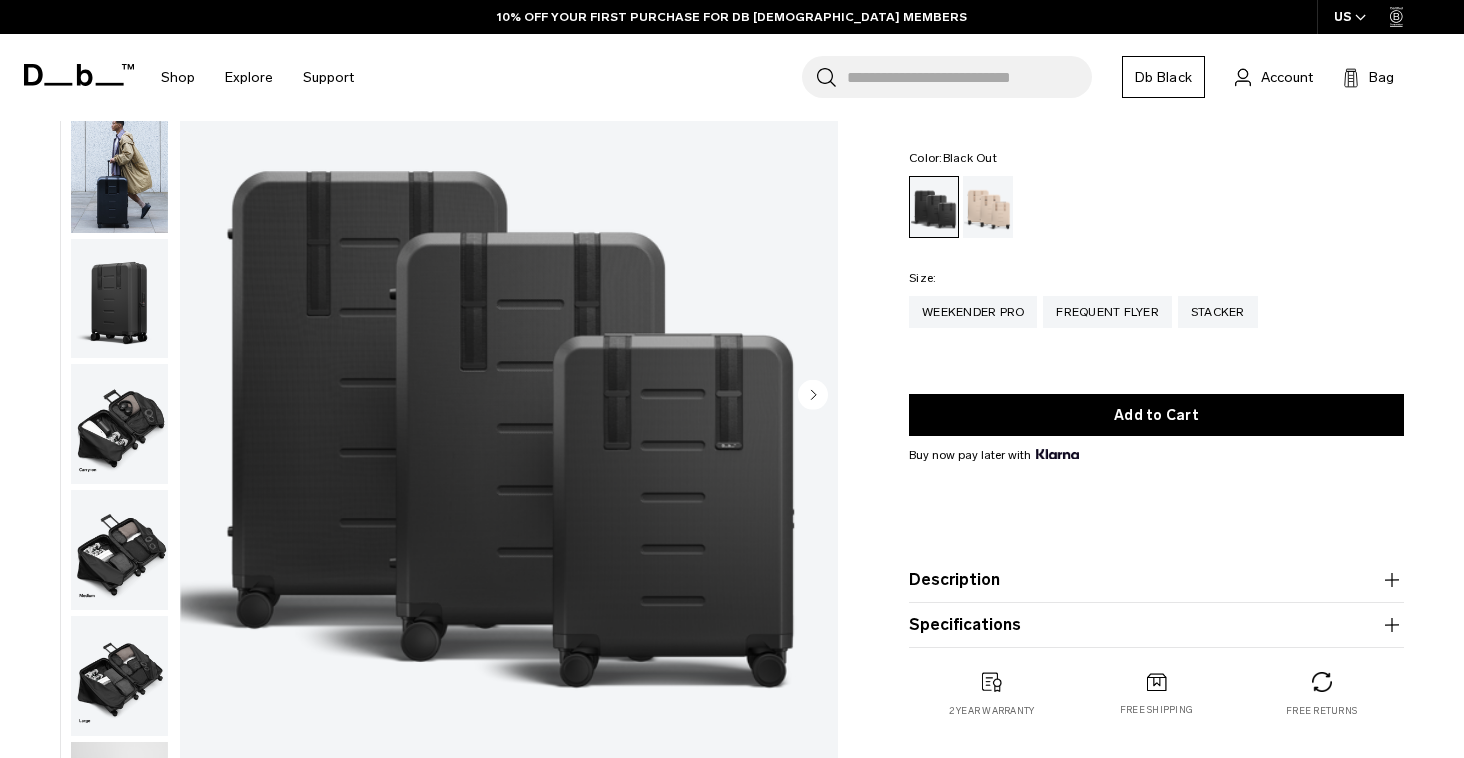 click at bounding box center [119, 424] 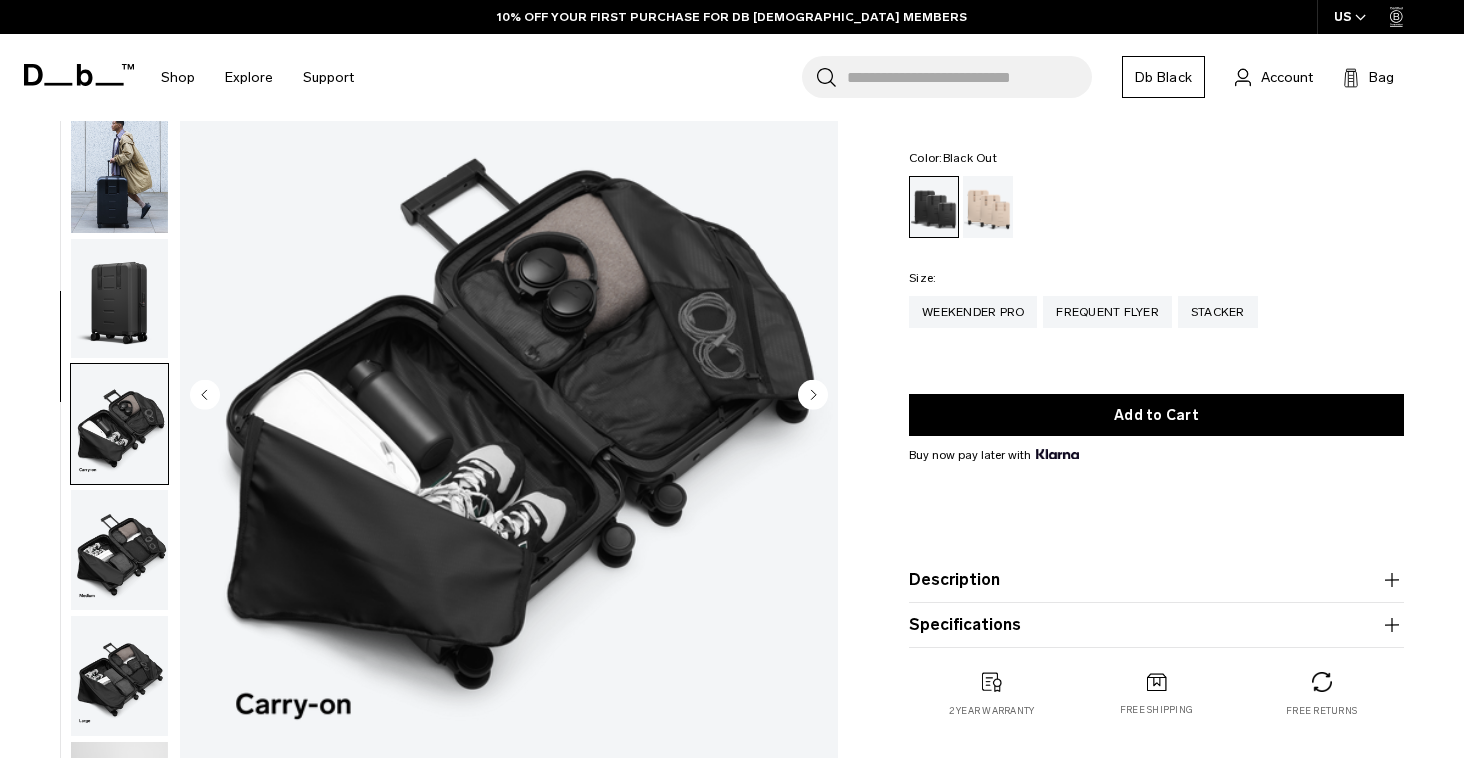 scroll, scrollTop: 192, scrollLeft: 0, axis: vertical 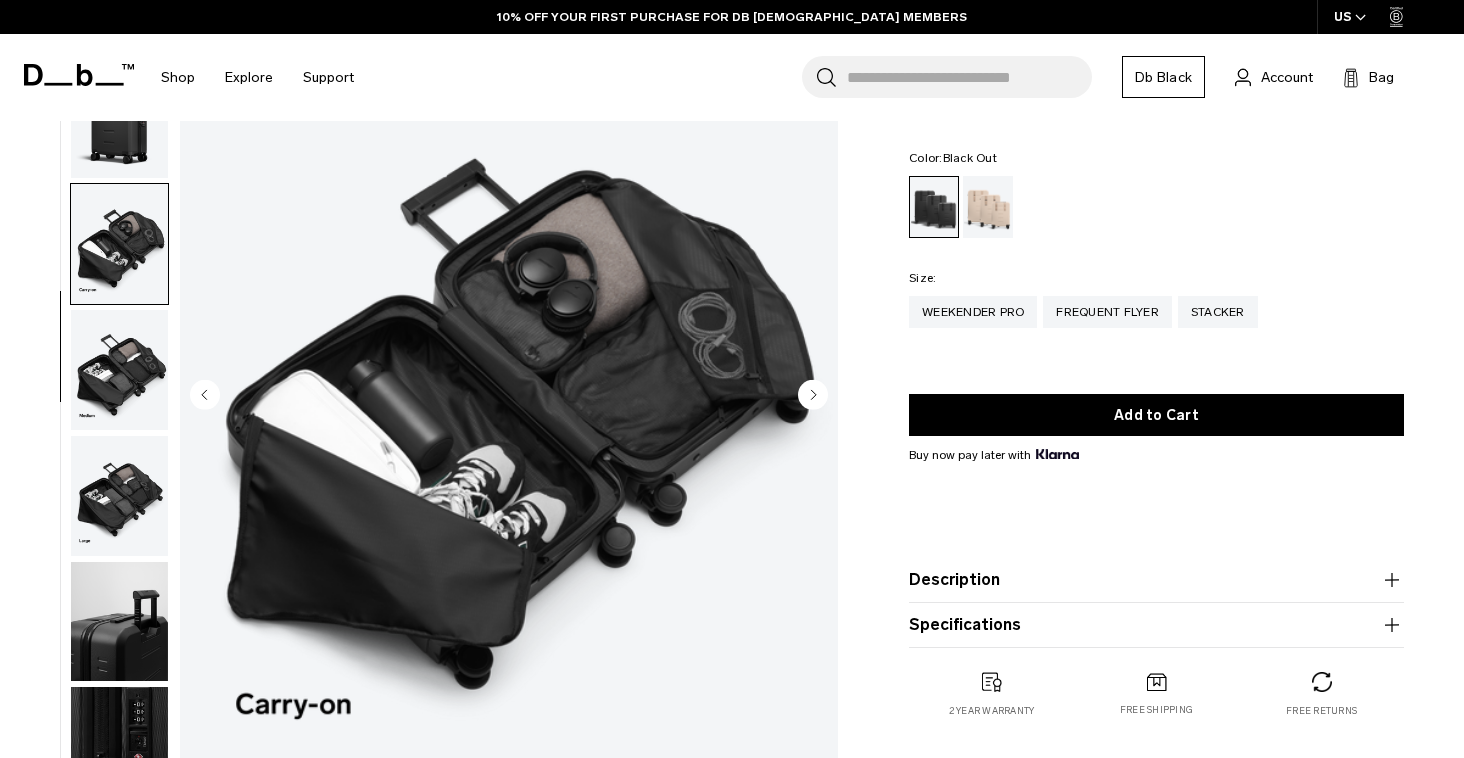 click at bounding box center (119, 496) 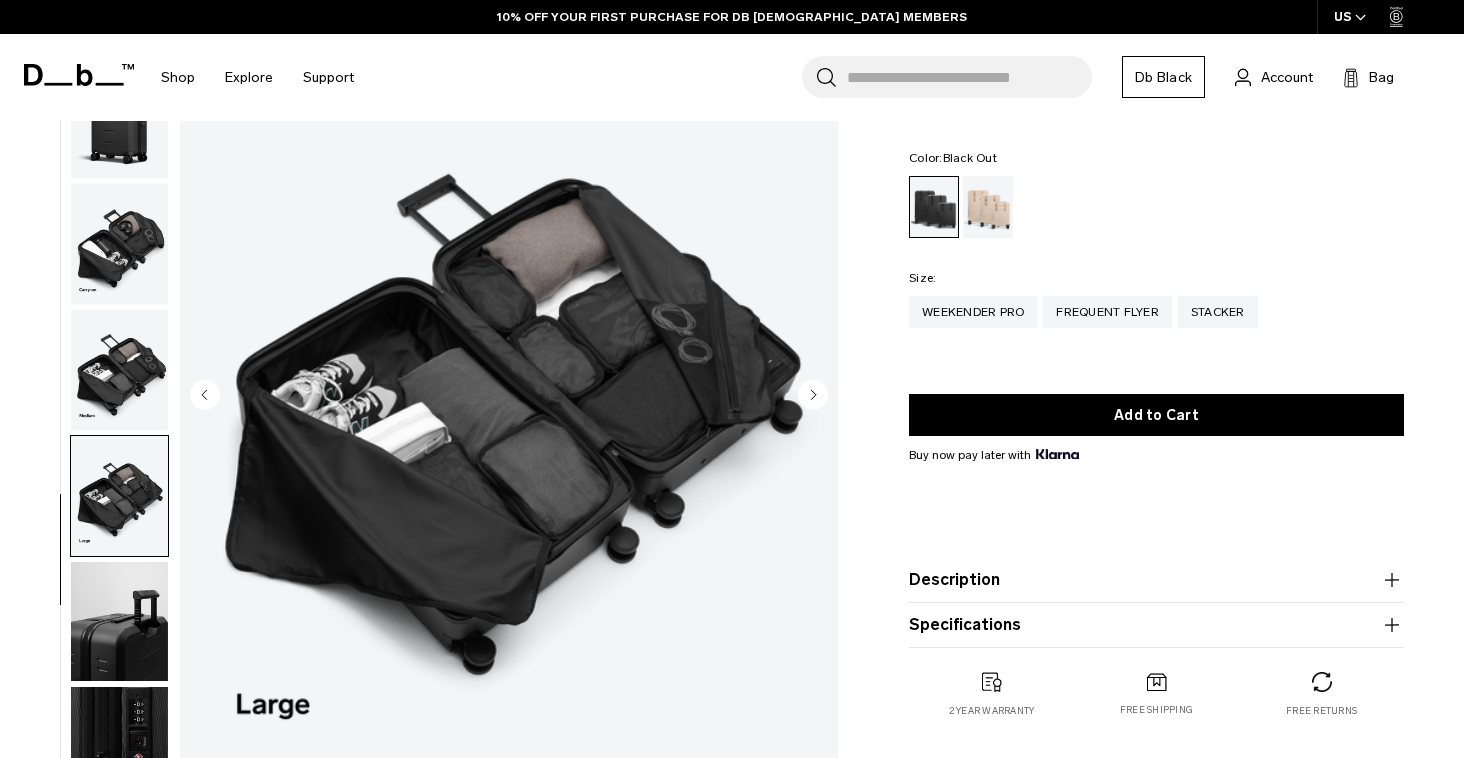 click at bounding box center (119, 622) 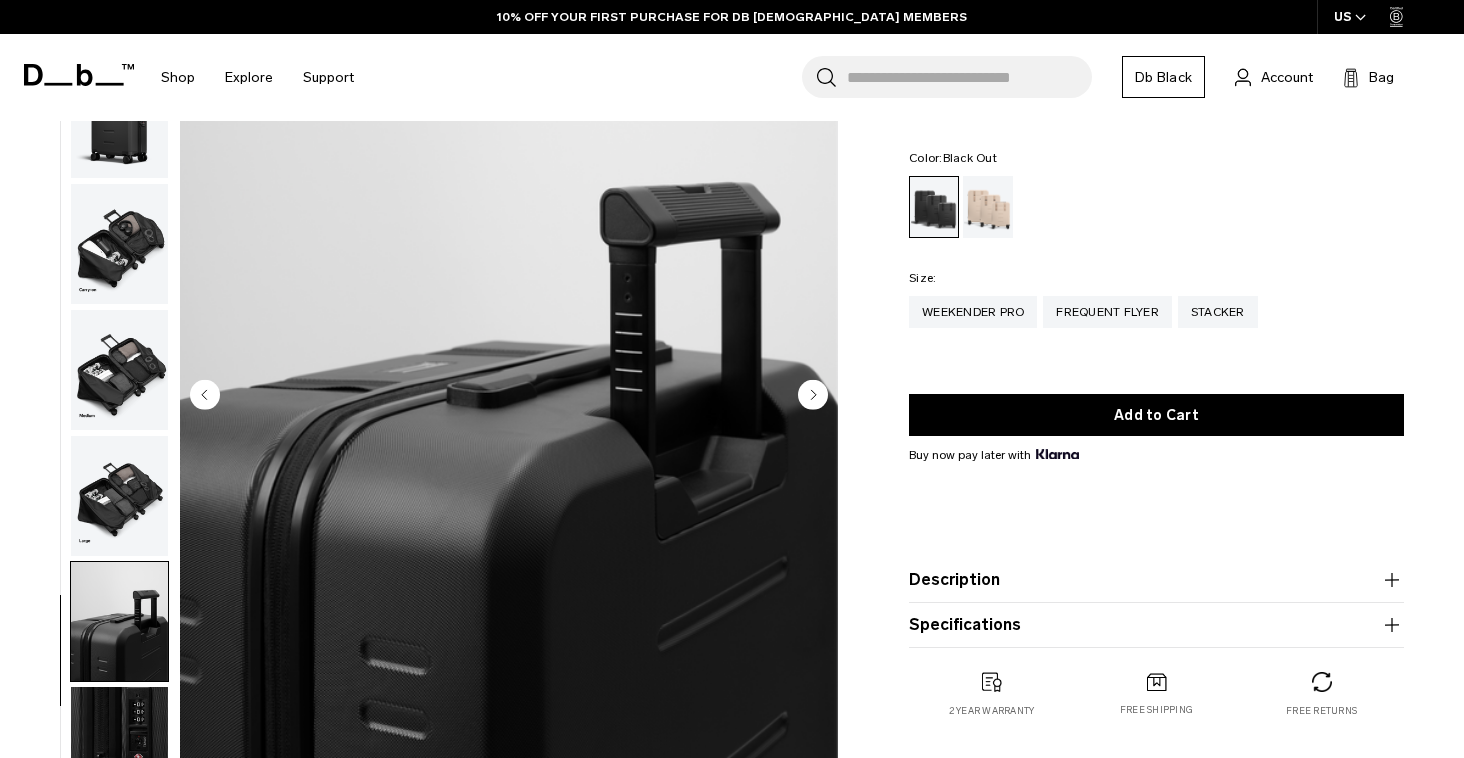 scroll, scrollTop: 341, scrollLeft: 0, axis: vertical 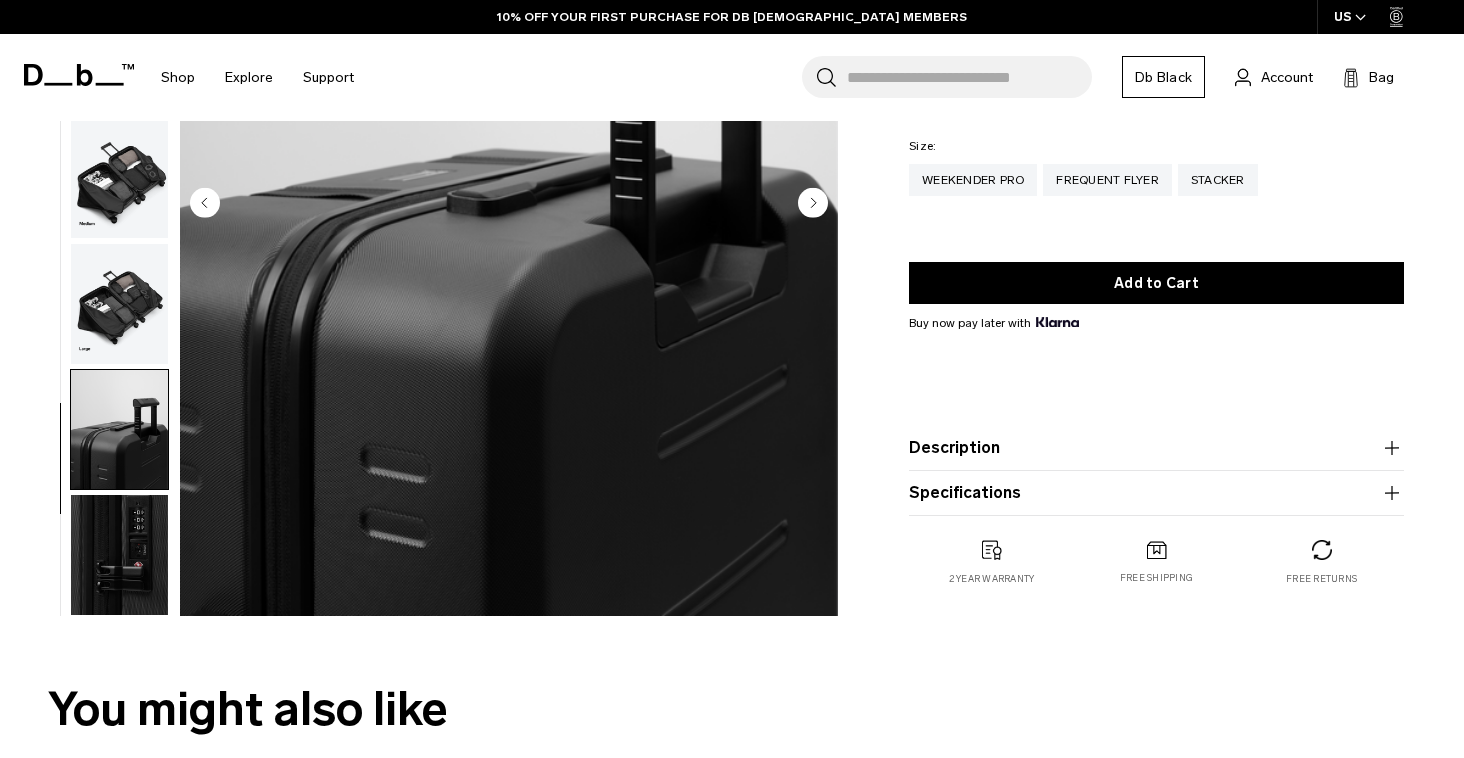 click at bounding box center [119, 555] 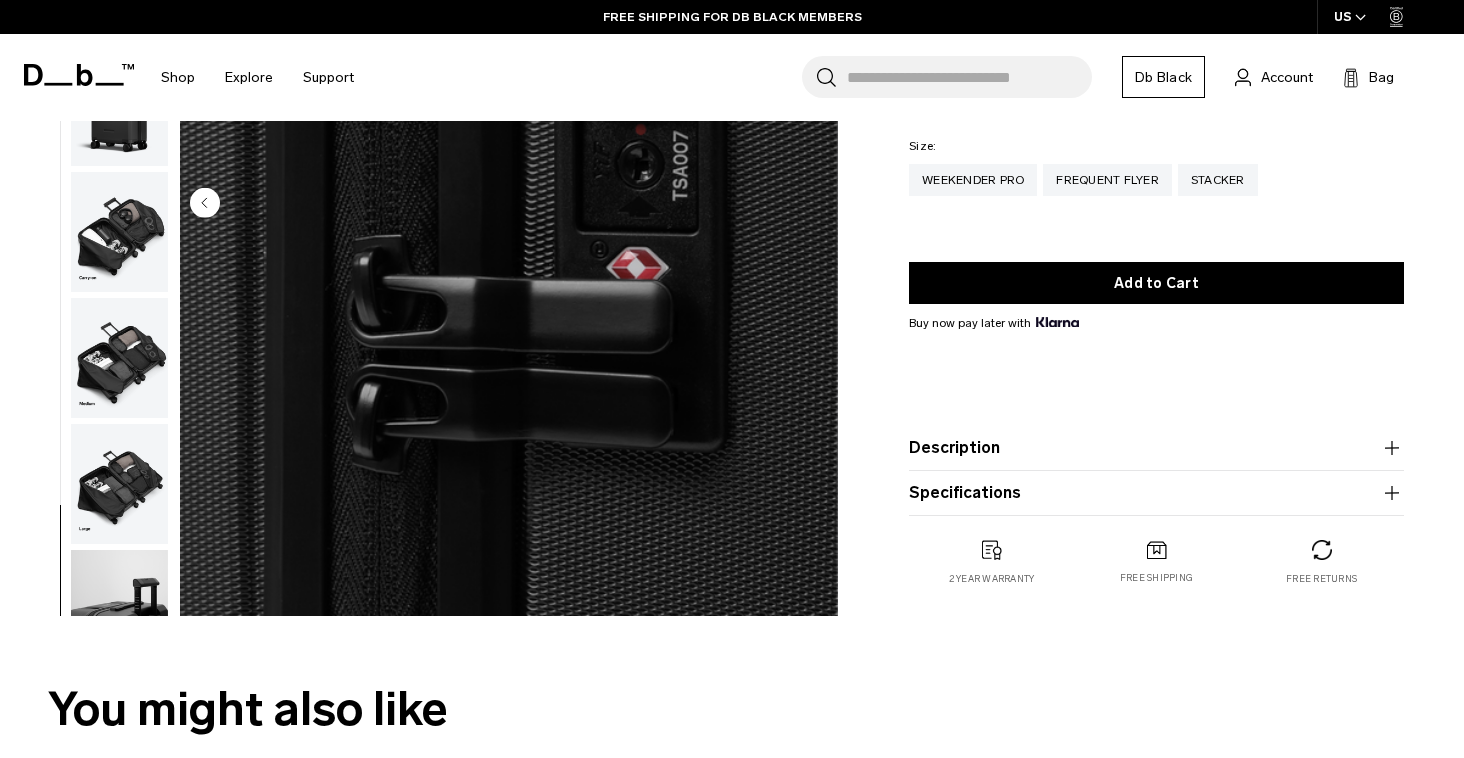scroll, scrollTop: -1, scrollLeft: 0, axis: vertical 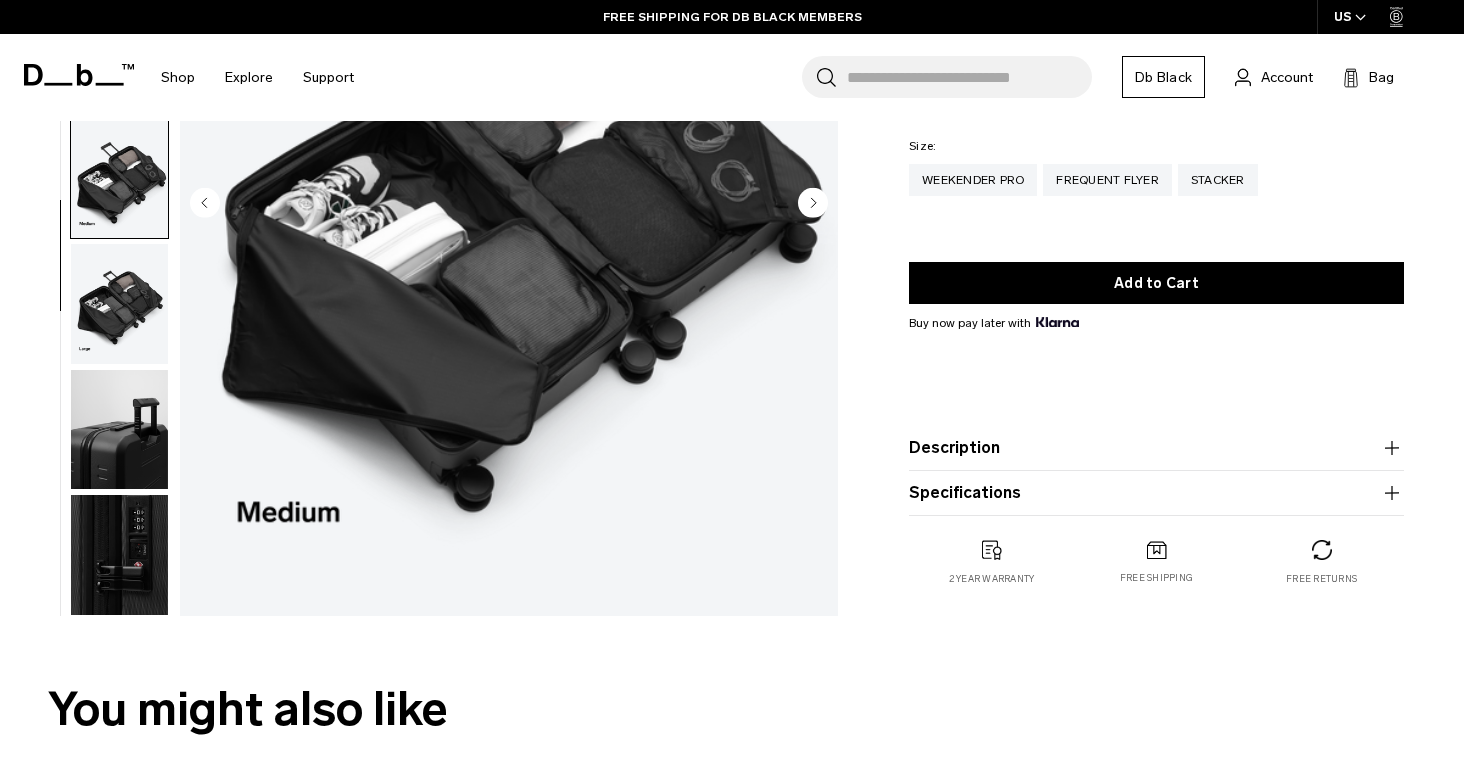 click at bounding box center [119, 178] 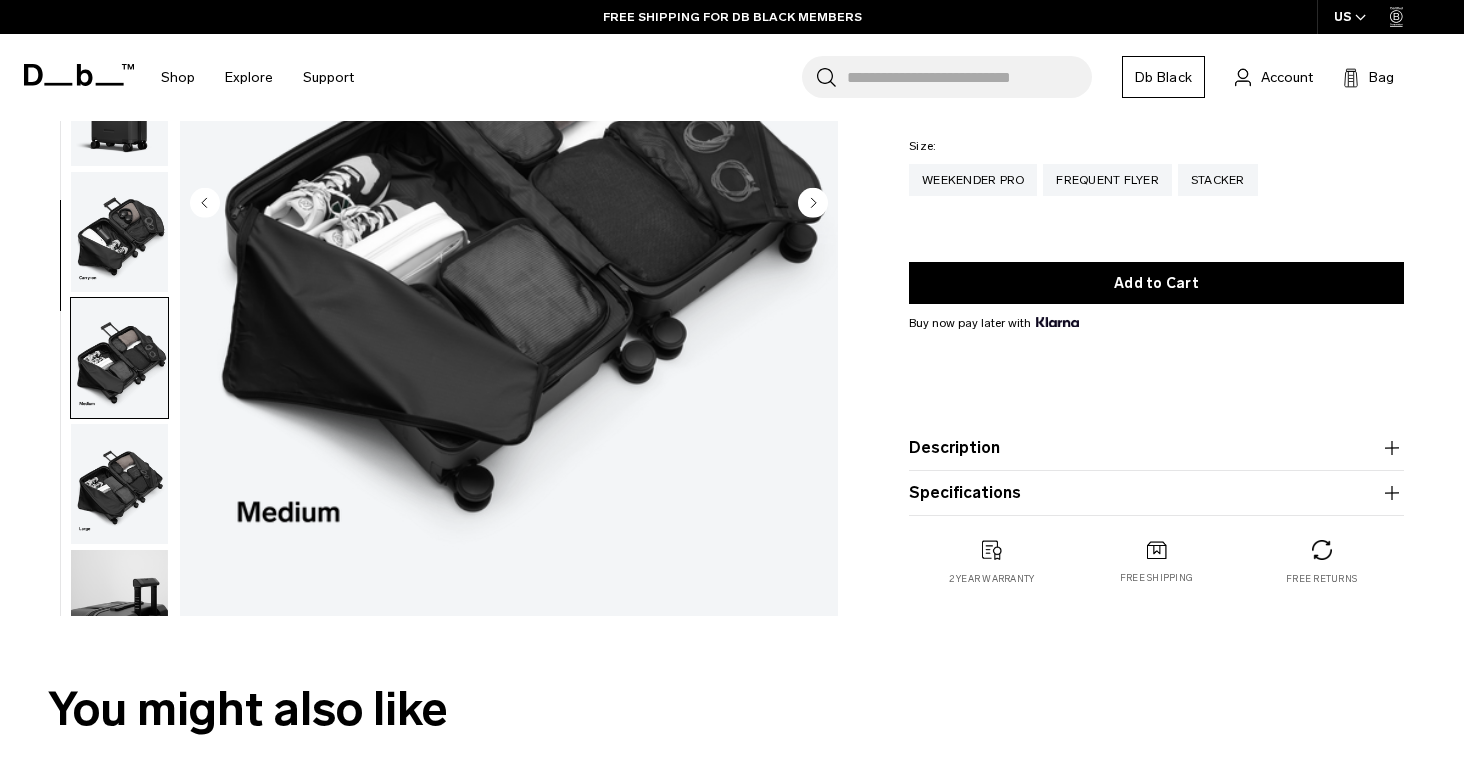 scroll, scrollTop: 0, scrollLeft: 0, axis: both 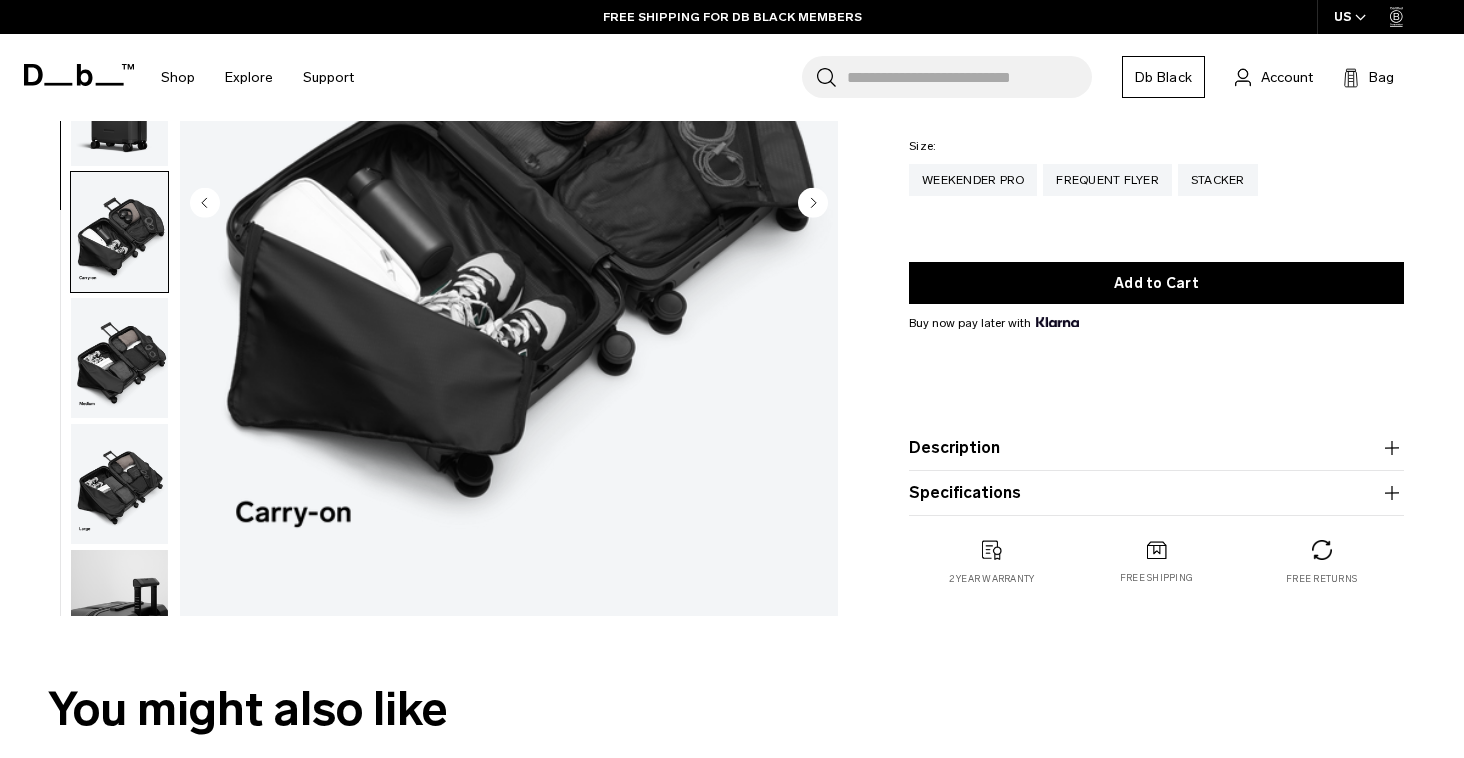 click at bounding box center [119, 107] 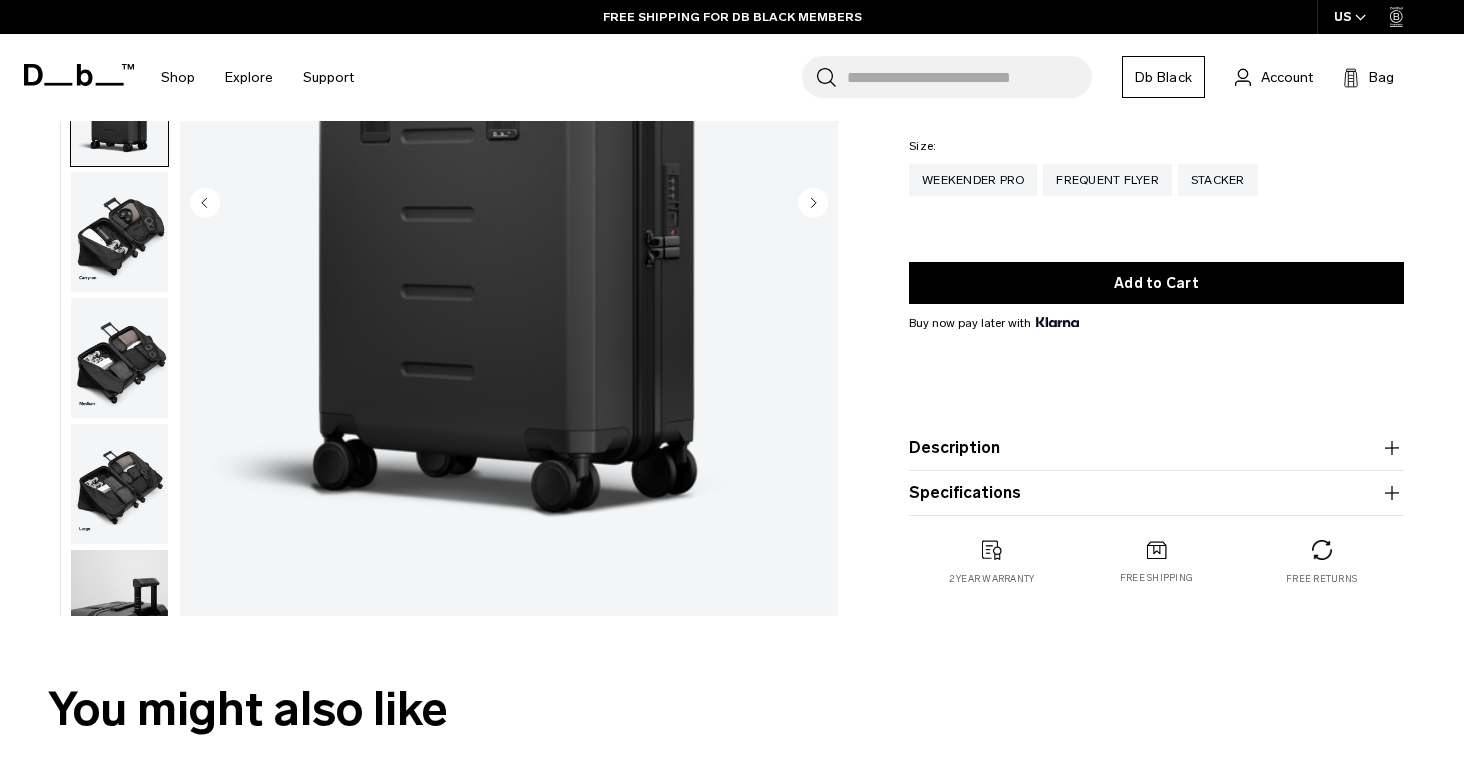 scroll, scrollTop: 192, scrollLeft: 0, axis: vertical 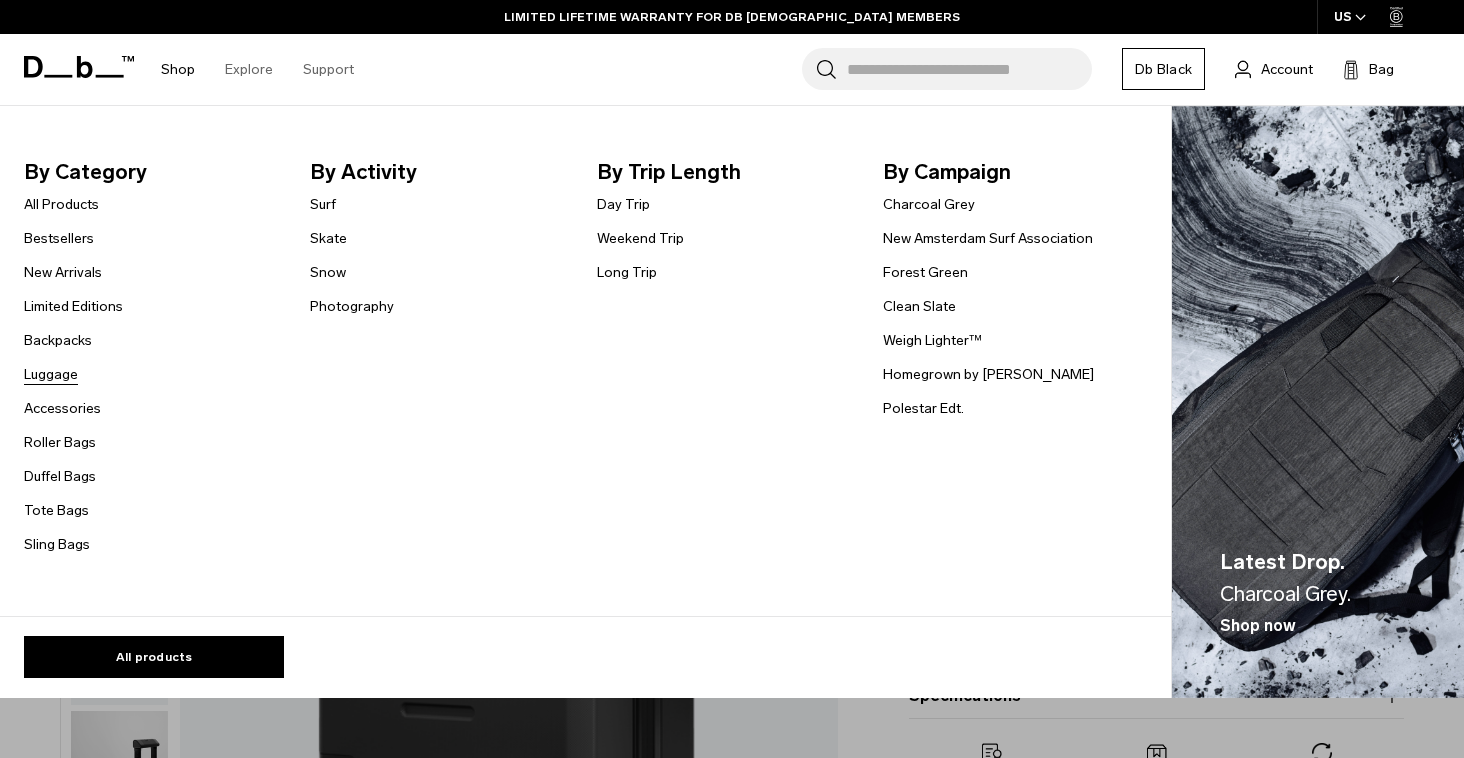 click on "Luggage" at bounding box center (51, 374) 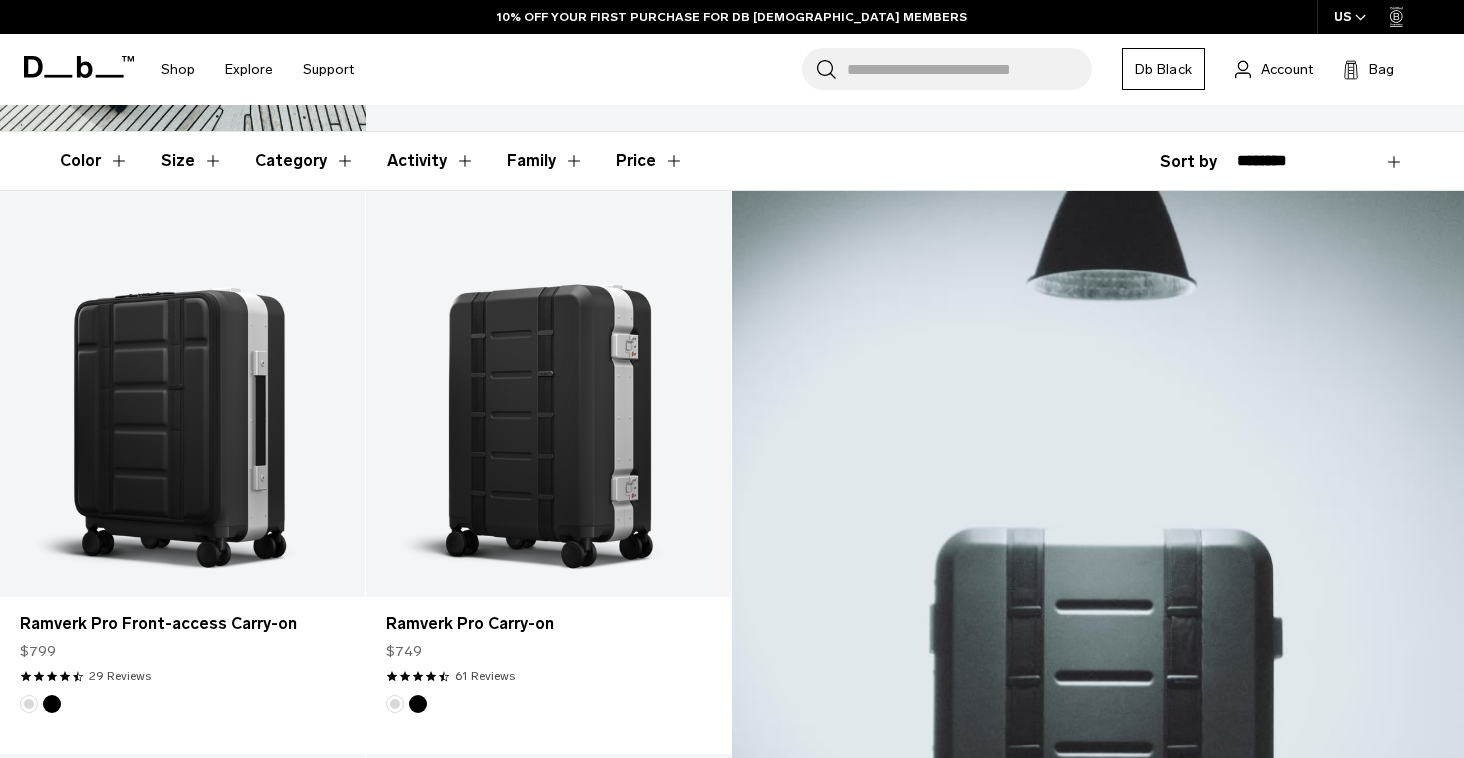 scroll, scrollTop: 0, scrollLeft: 0, axis: both 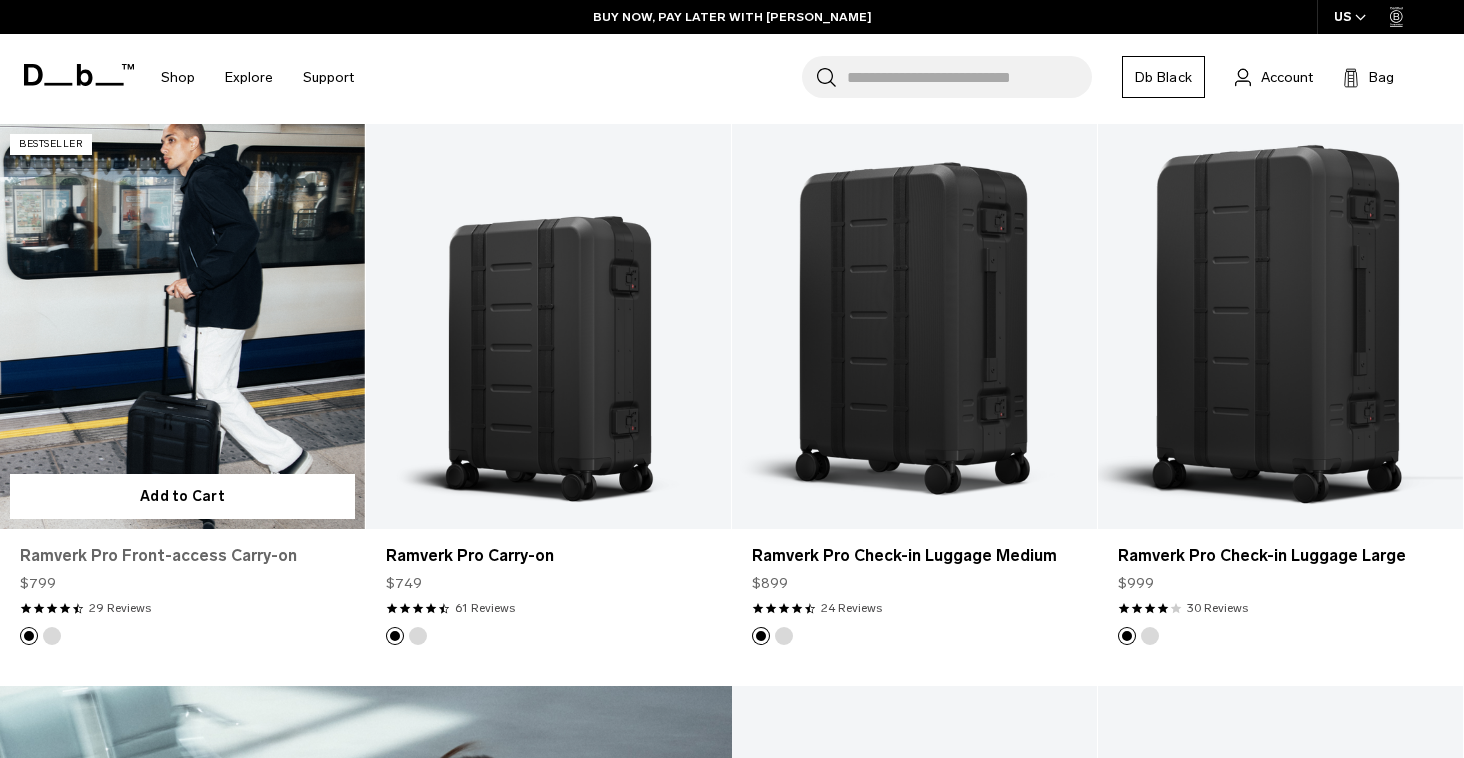 click on "Ramverk Pro Front-access Carry-on" at bounding box center (182, 556) 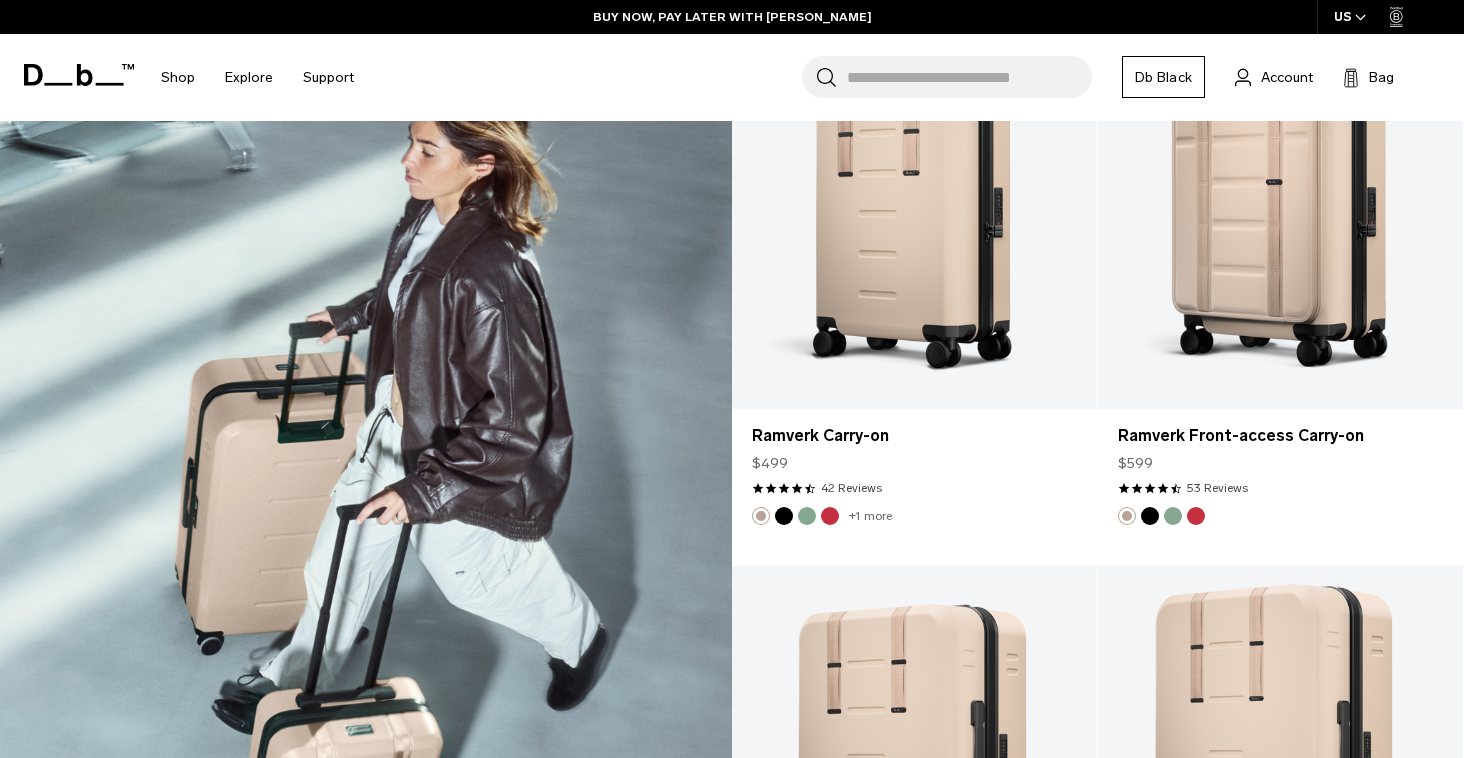 scroll, scrollTop: 2748, scrollLeft: 0, axis: vertical 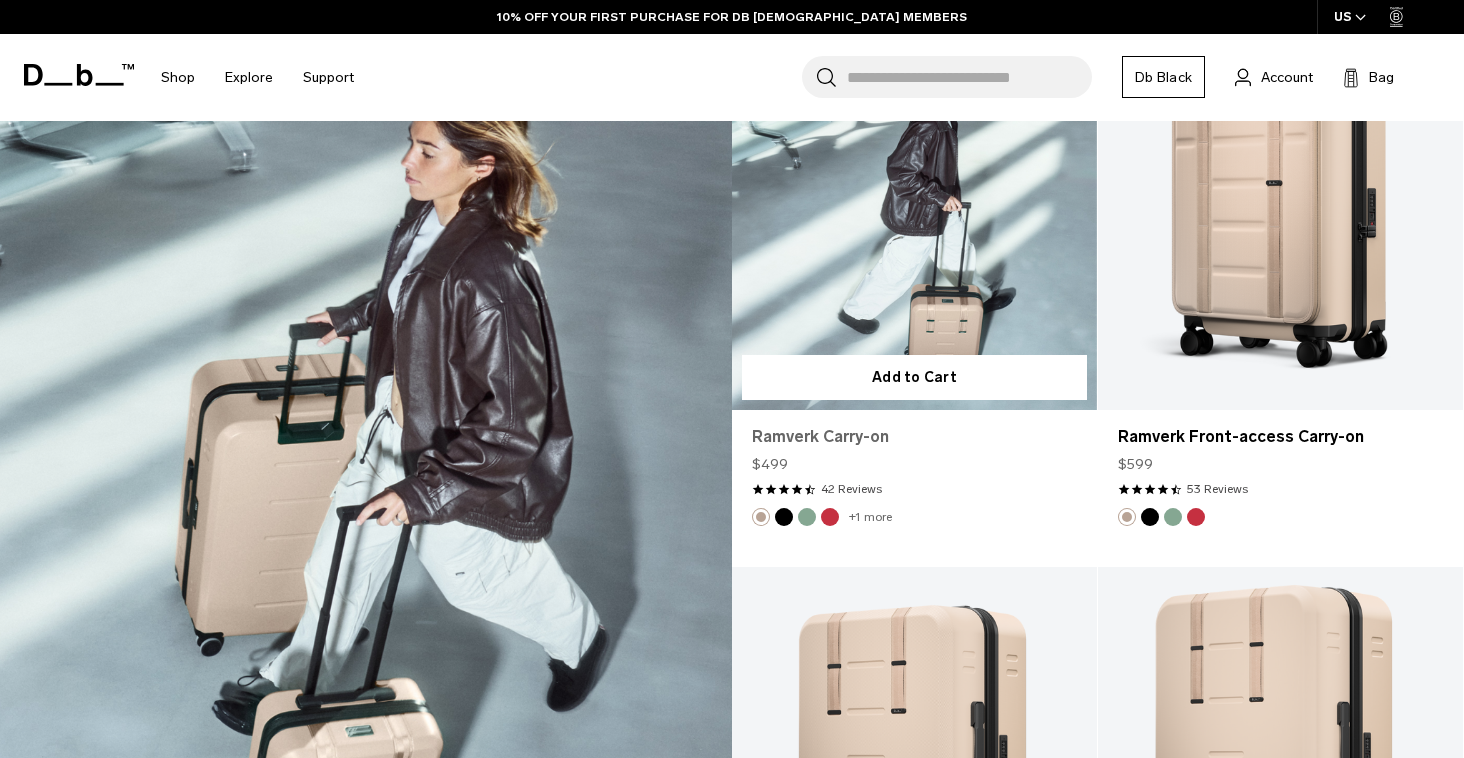 click on "Ramverk Carry-on" at bounding box center (914, 437) 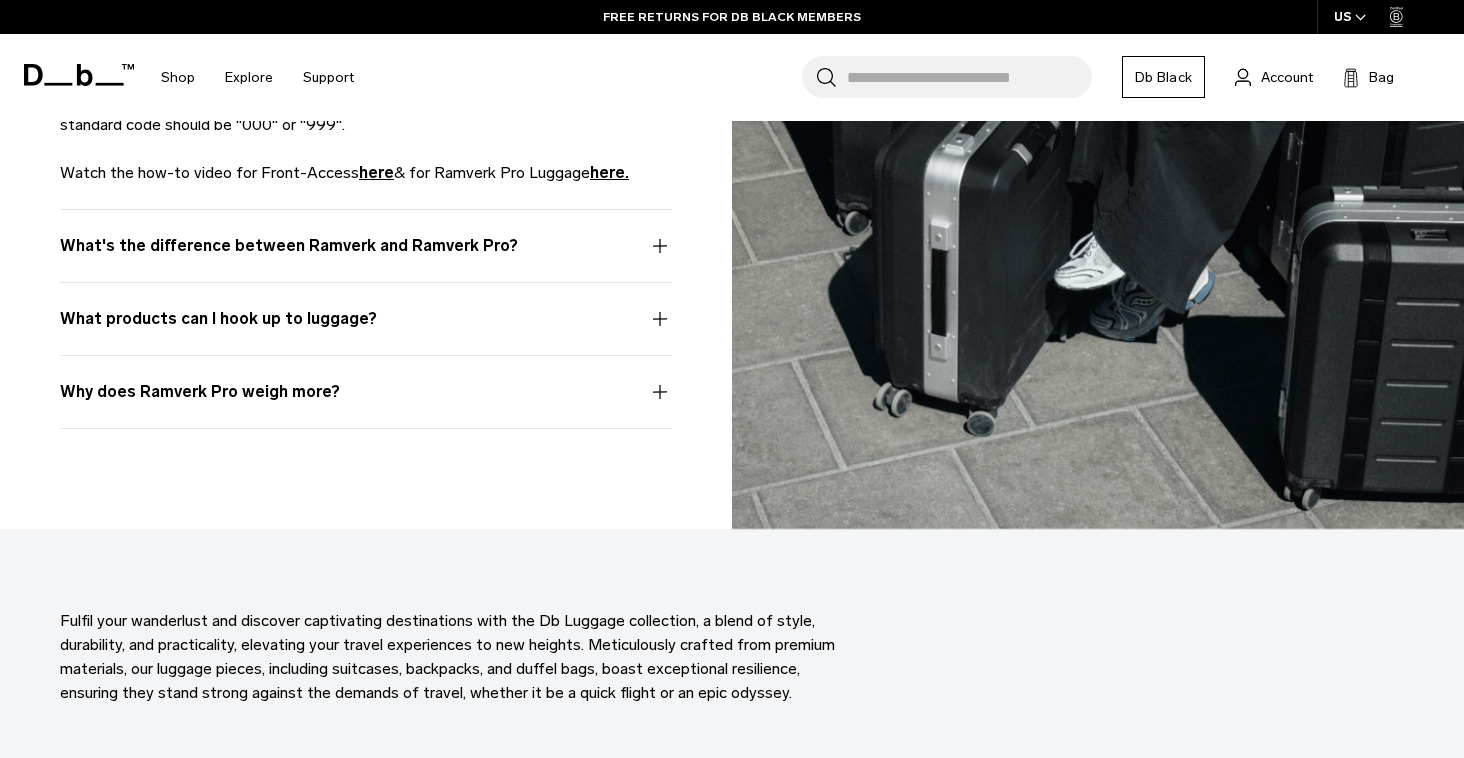 scroll, scrollTop: 7039, scrollLeft: 0, axis: vertical 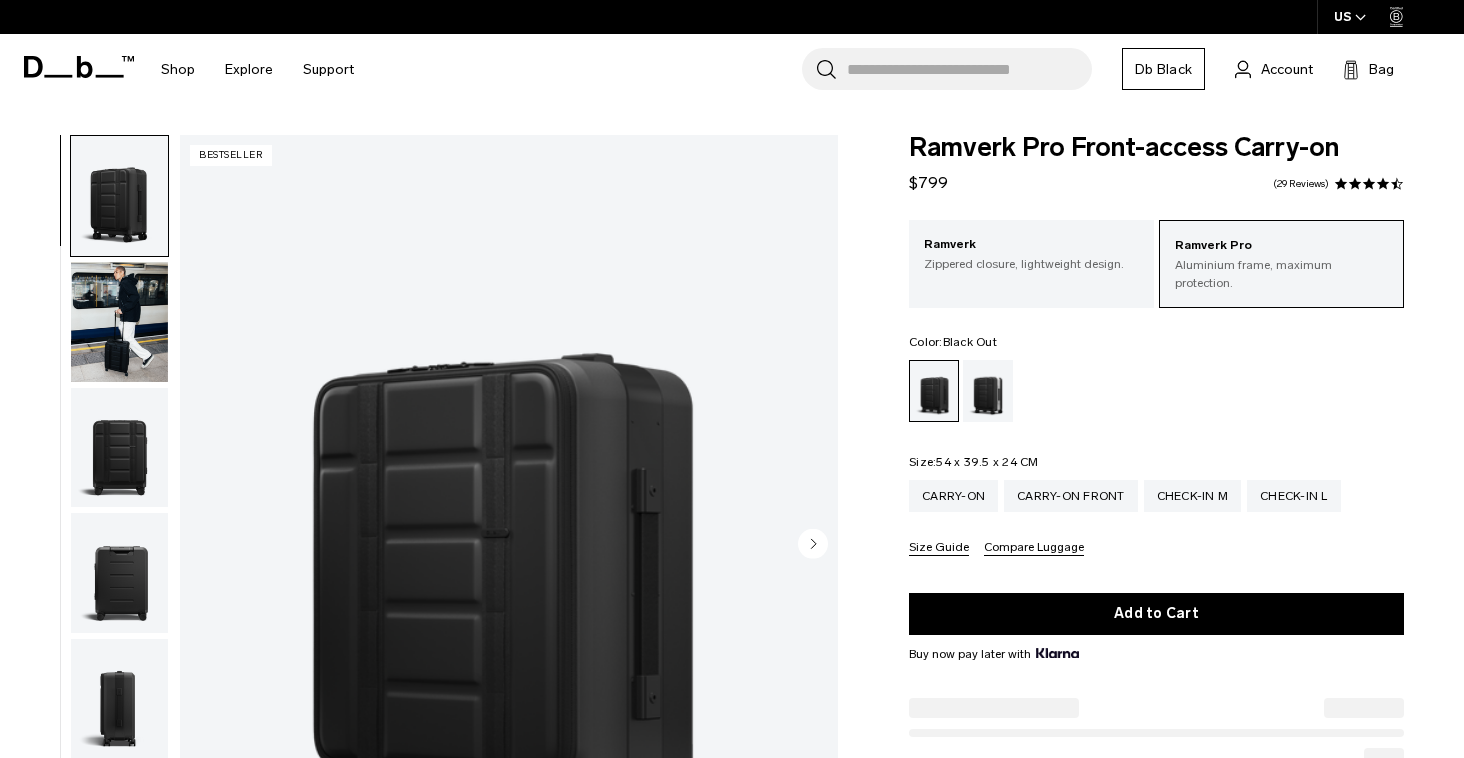 click at bounding box center (119, 448) 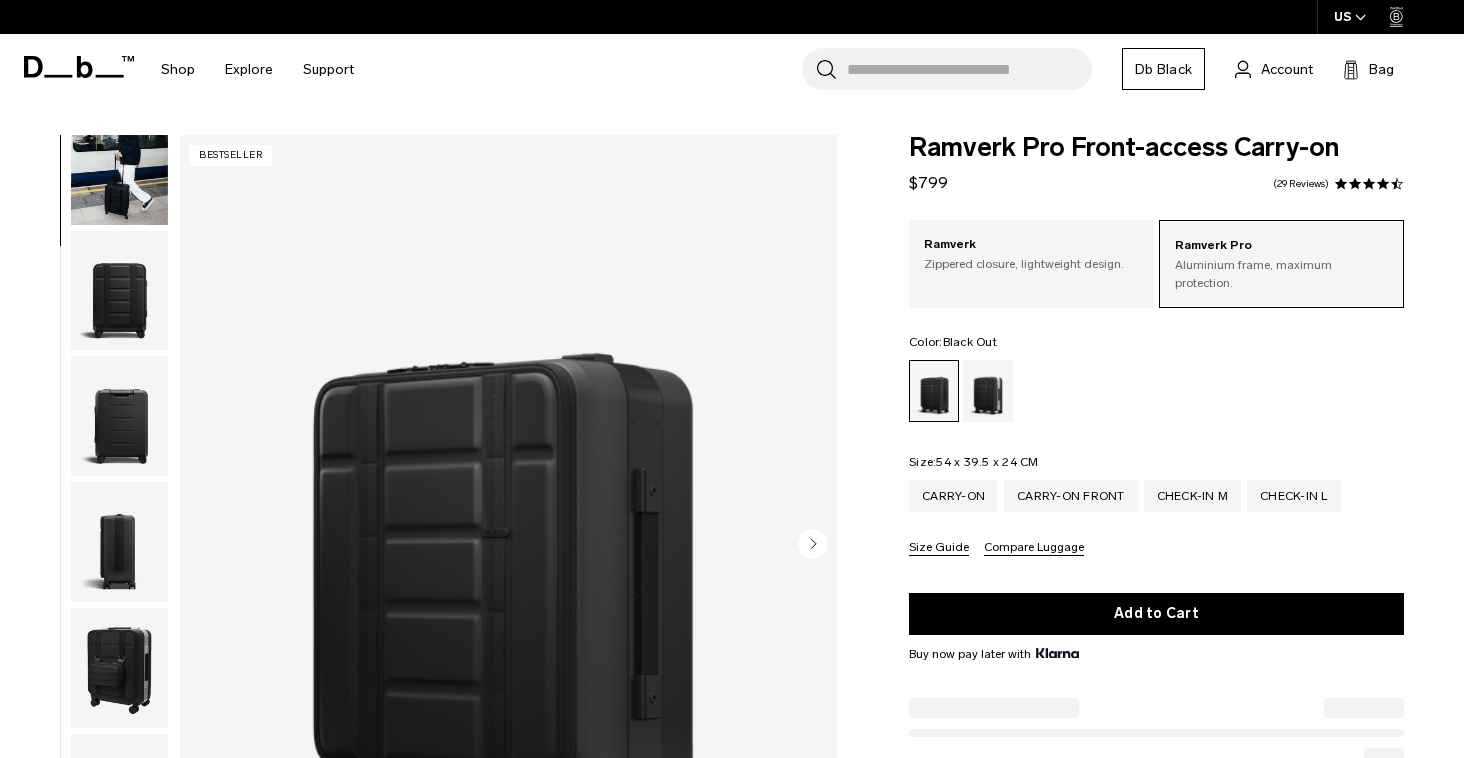 scroll, scrollTop: 0, scrollLeft: 0, axis: both 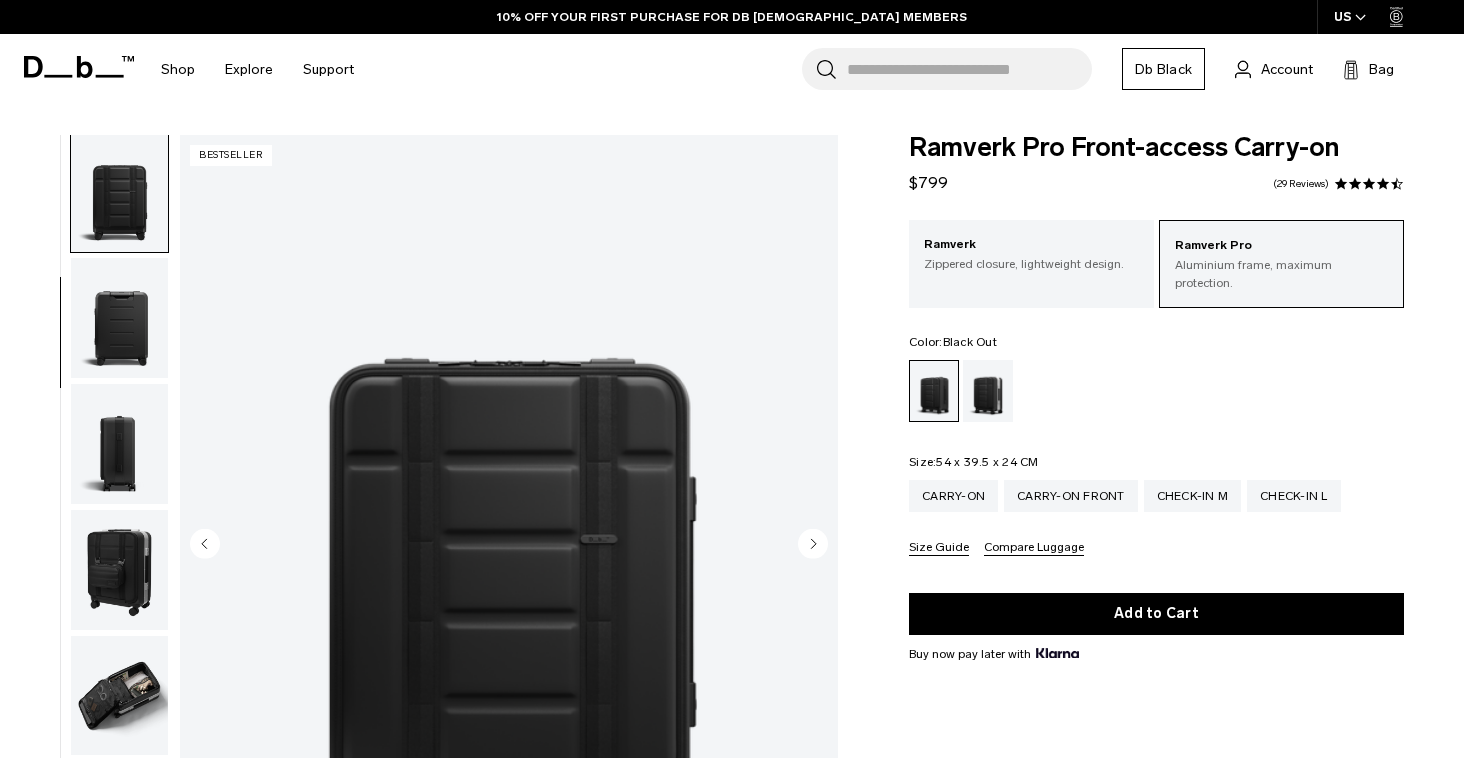 click at bounding box center (119, 444) 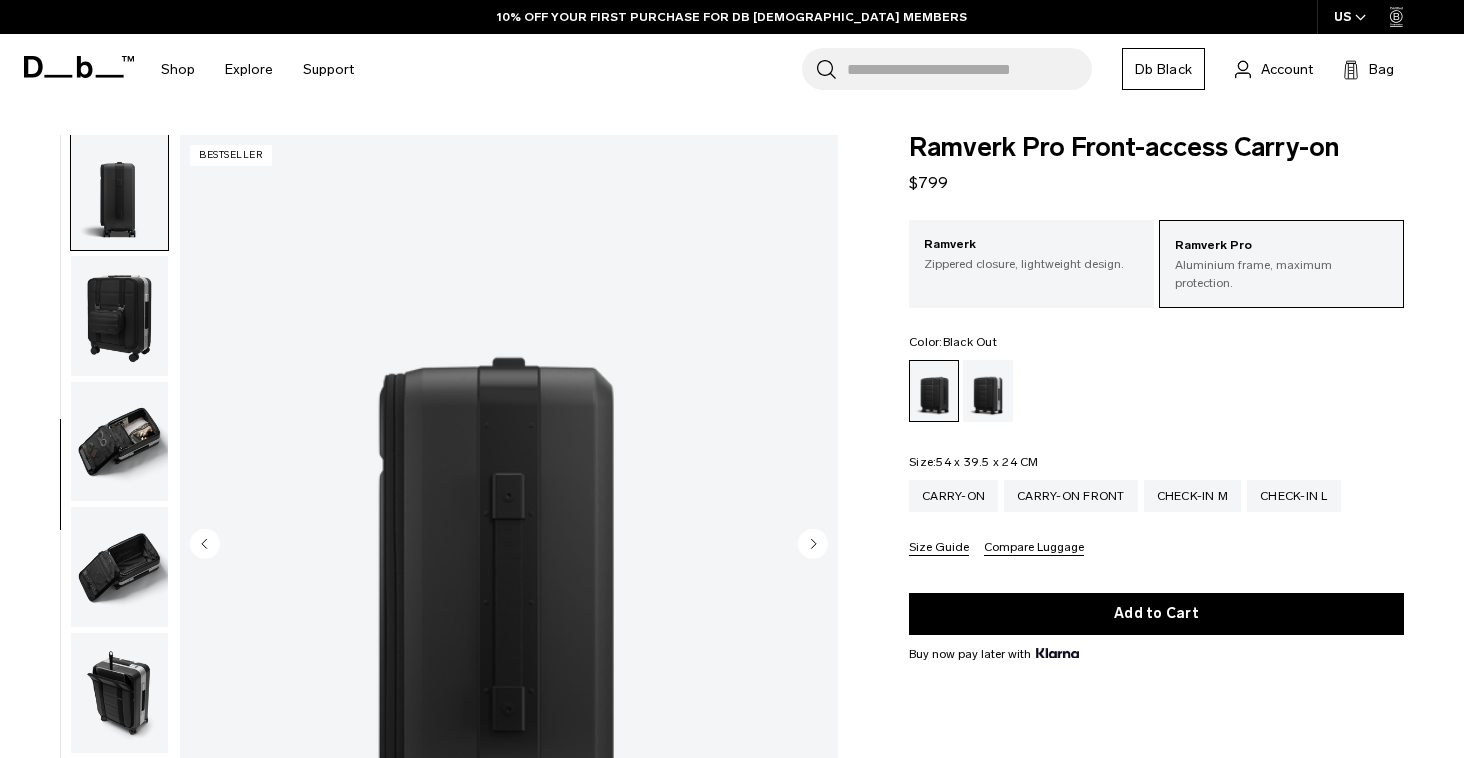 click at bounding box center (119, 442) 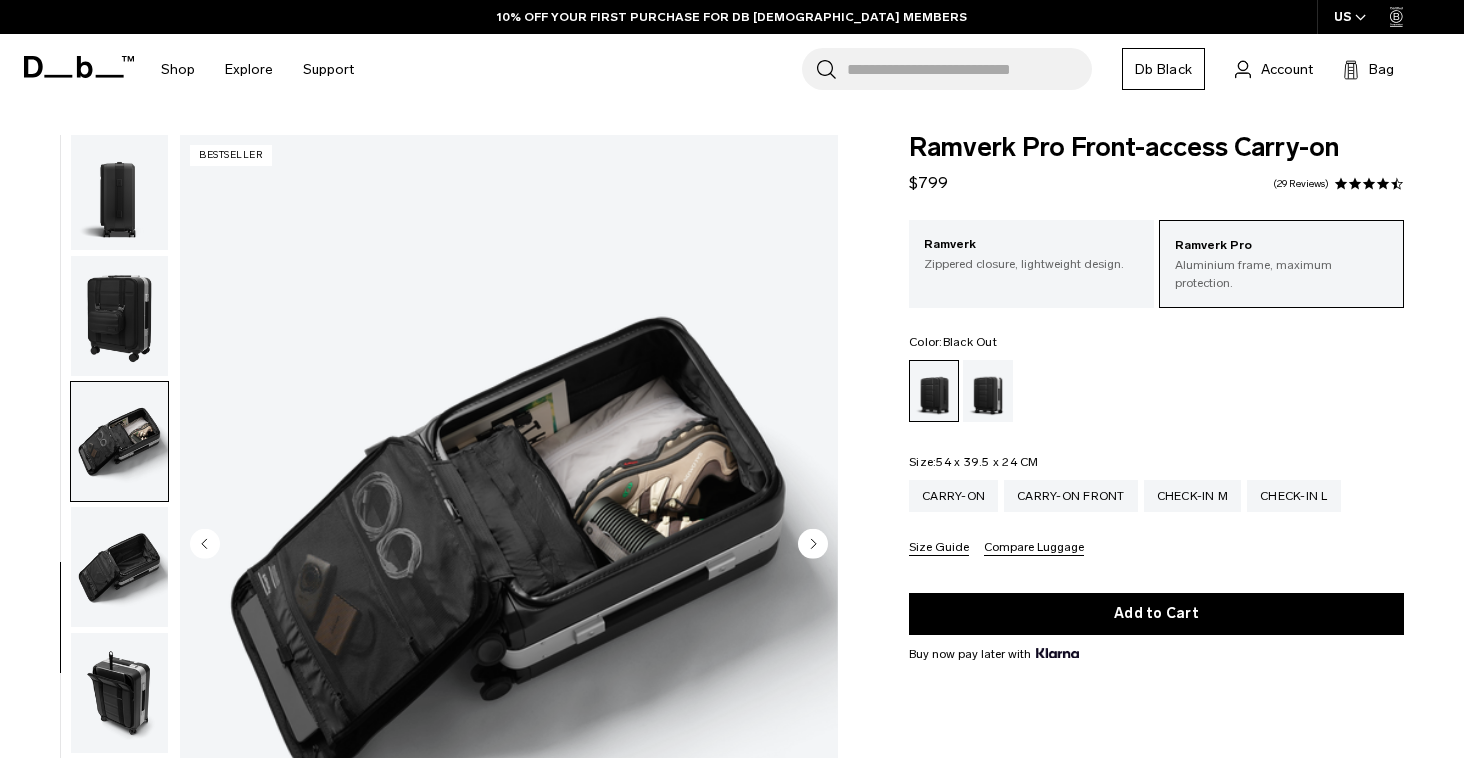 scroll, scrollTop: 574, scrollLeft: 0, axis: vertical 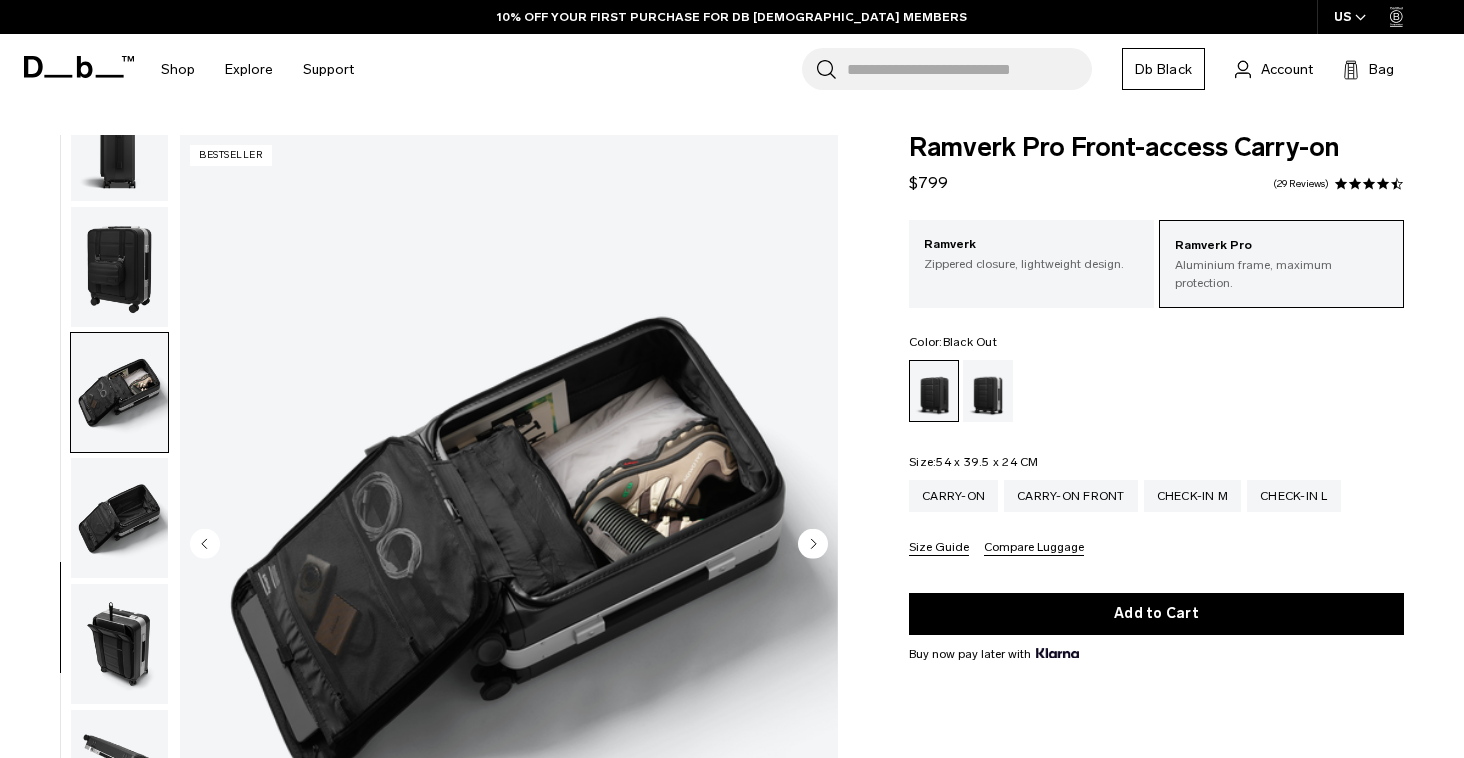 click at bounding box center [119, 518] 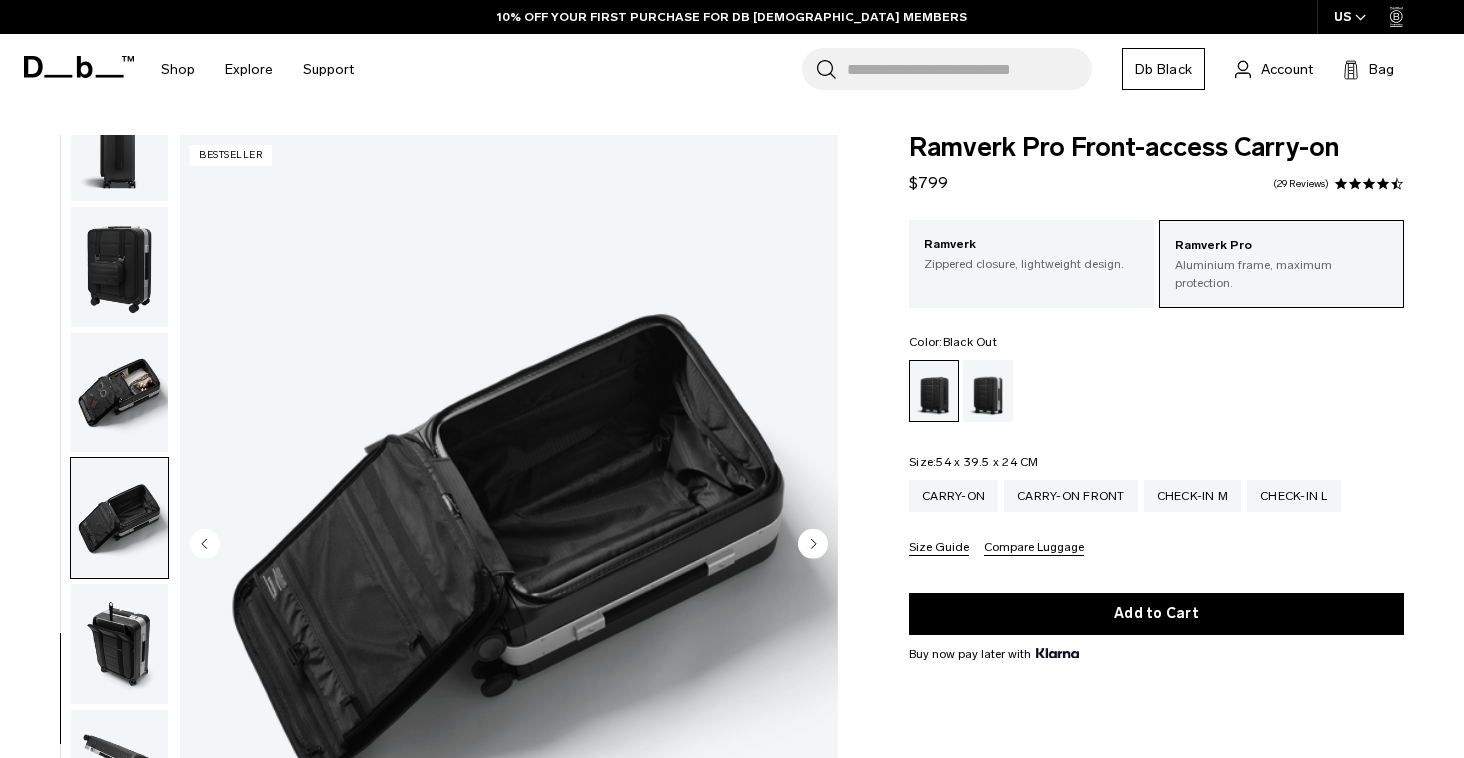click at bounding box center (119, 518) 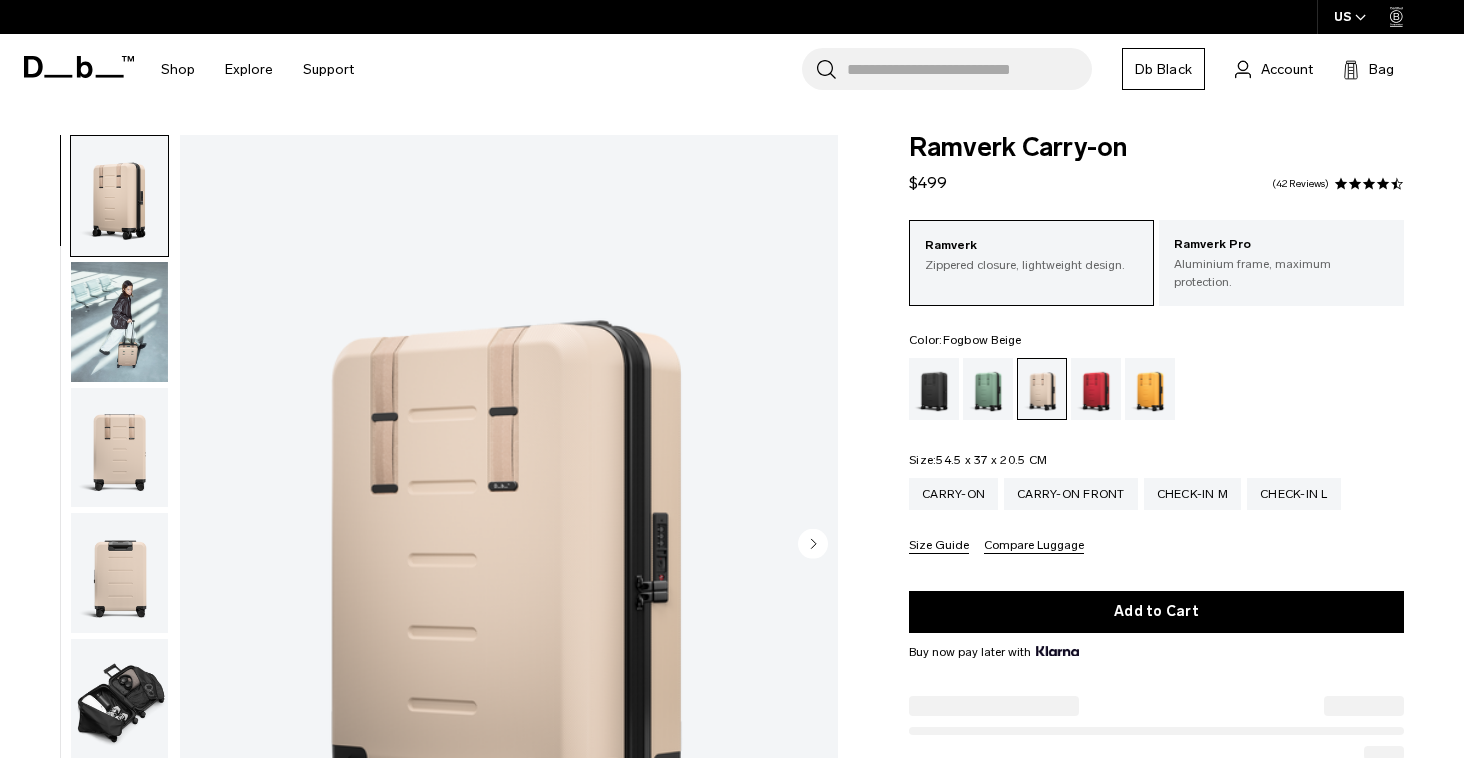 scroll, scrollTop: 0, scrollLeft: 0, axis: both 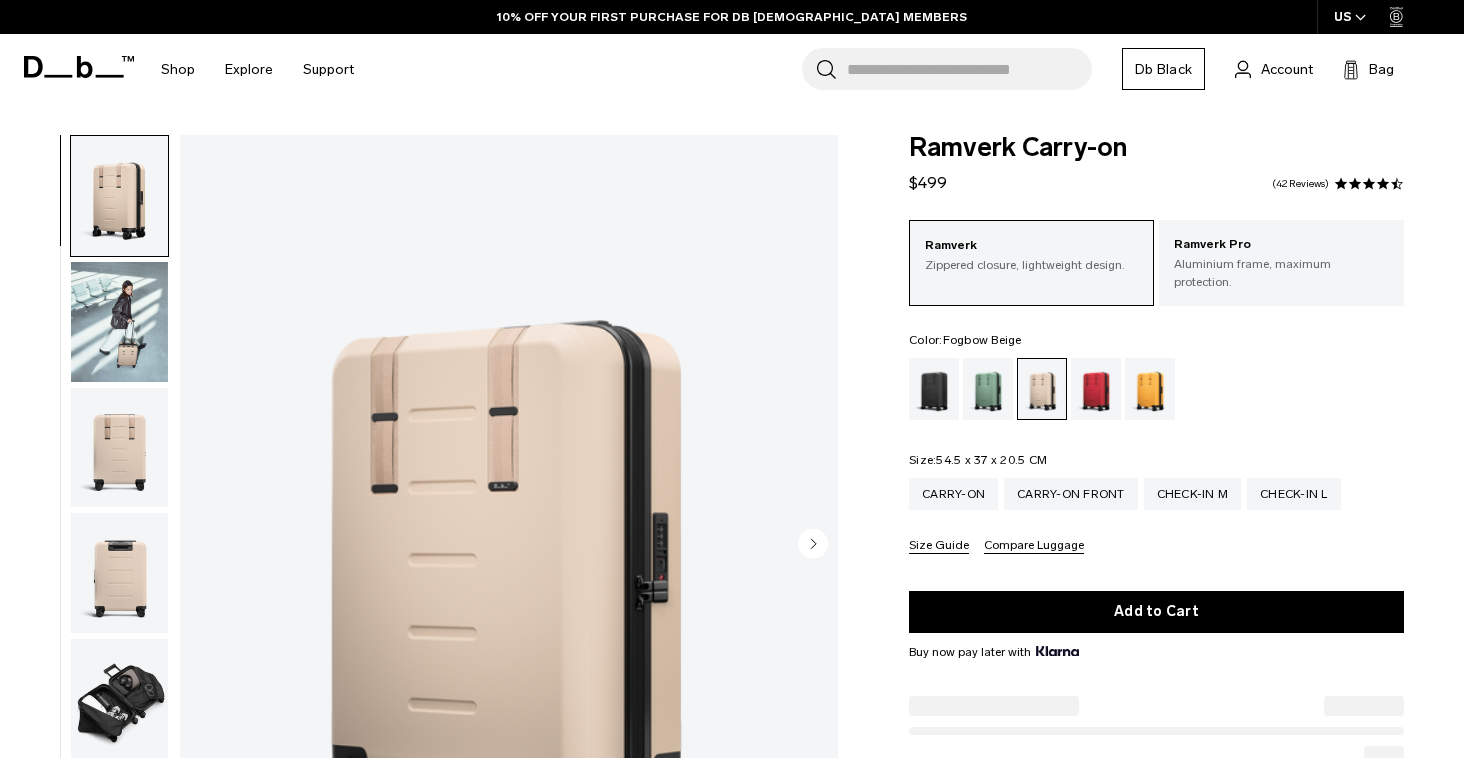 click at bounding box center [119, 448] 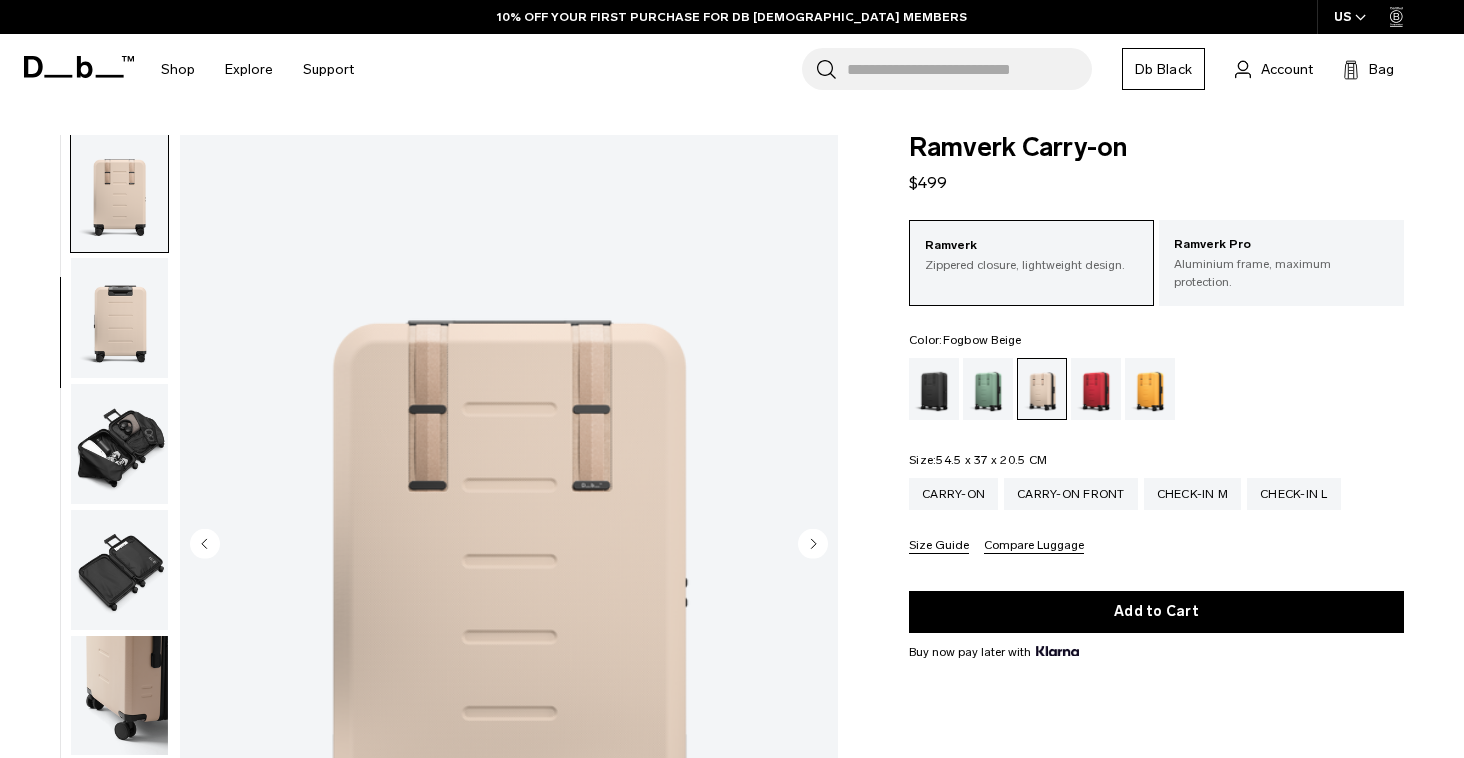 click at bounding box center (119, 444) 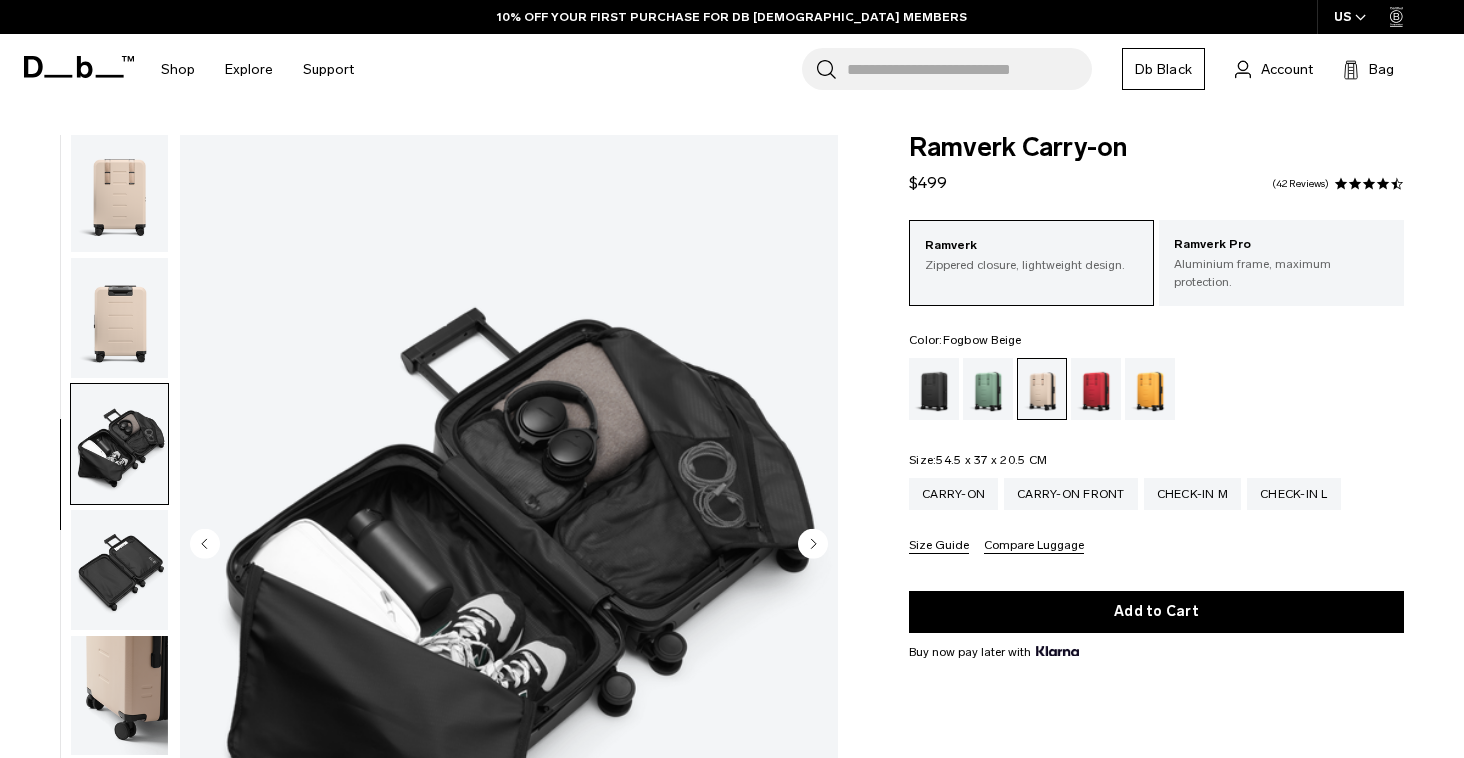 scroll, scrollTop: 509, scrollLeft: 0, axis: vertical 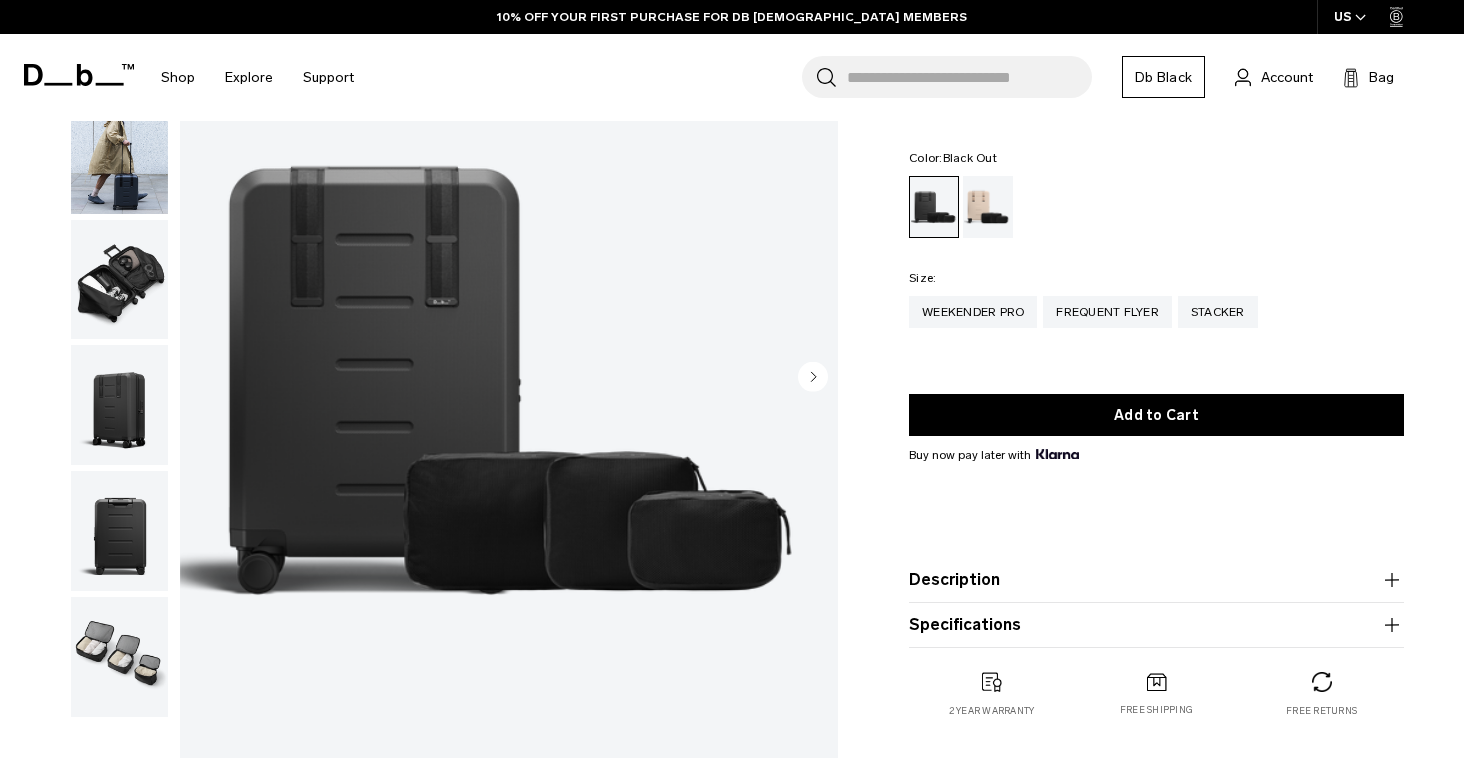 click 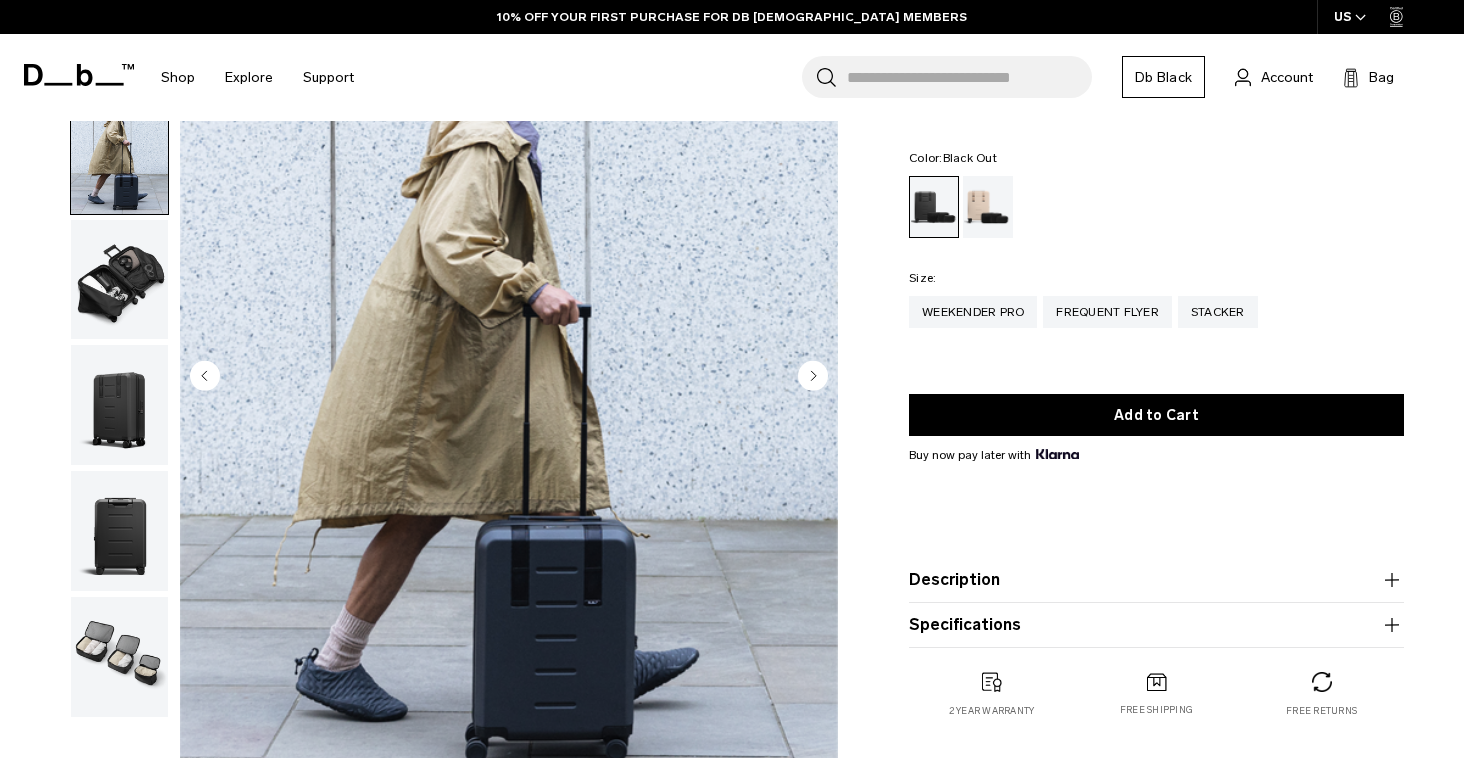 click 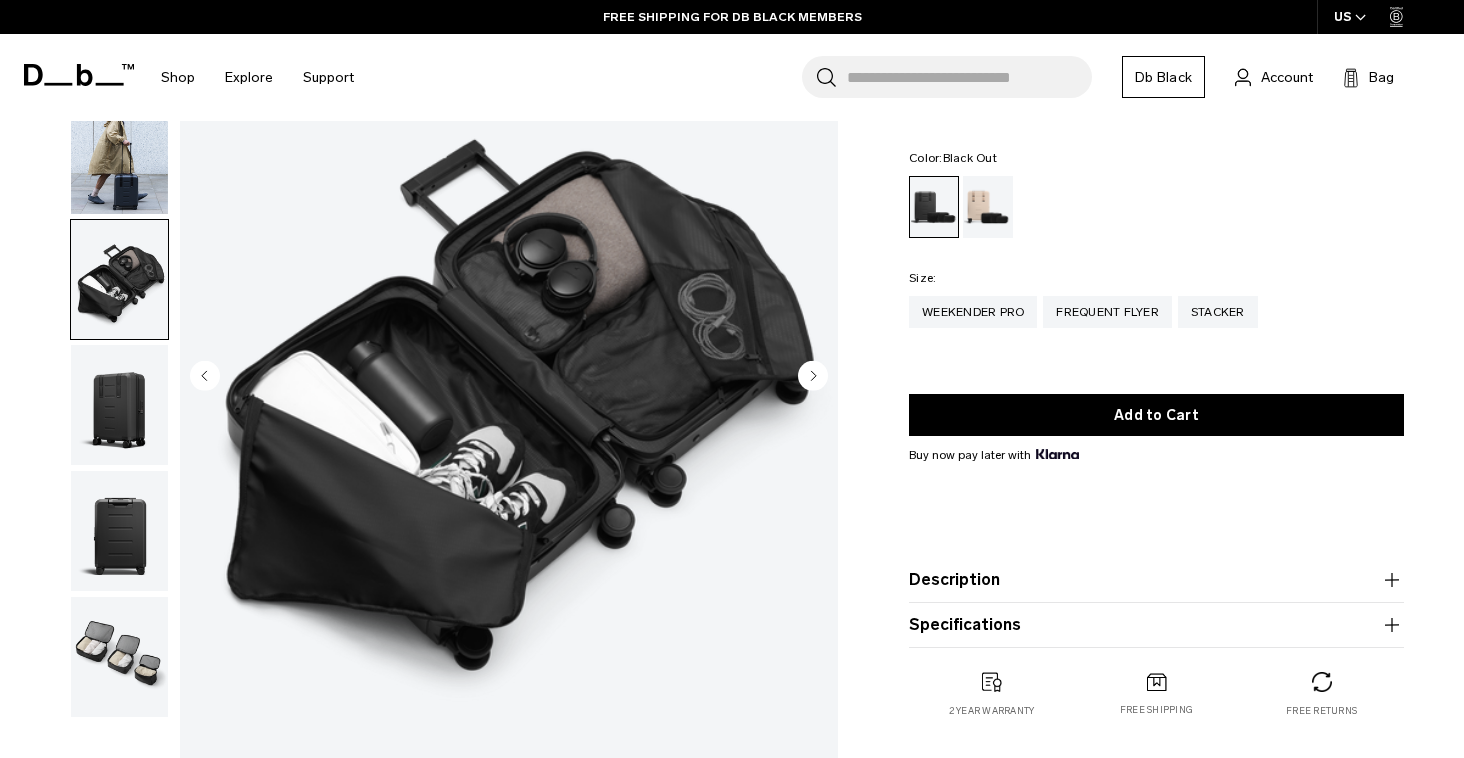 click 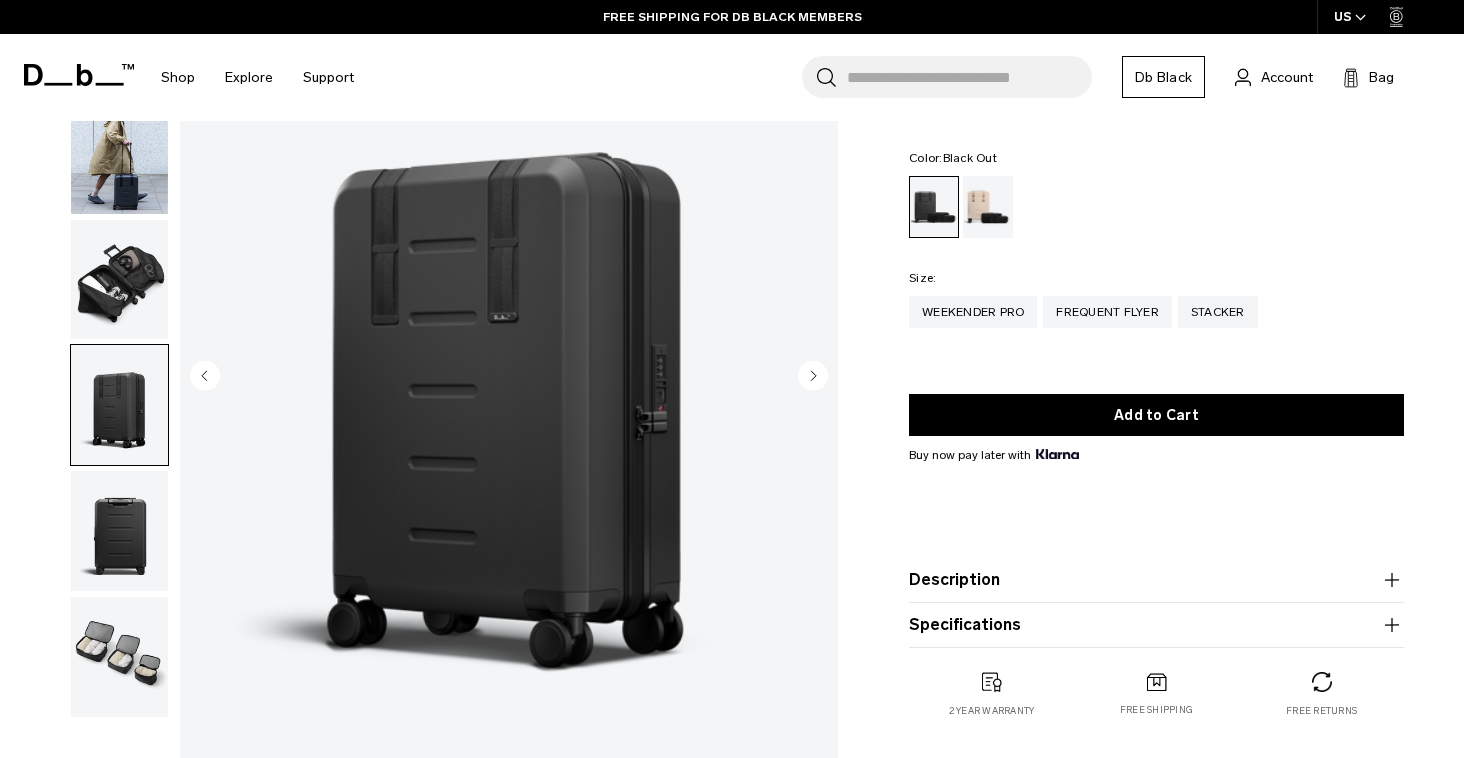 click 